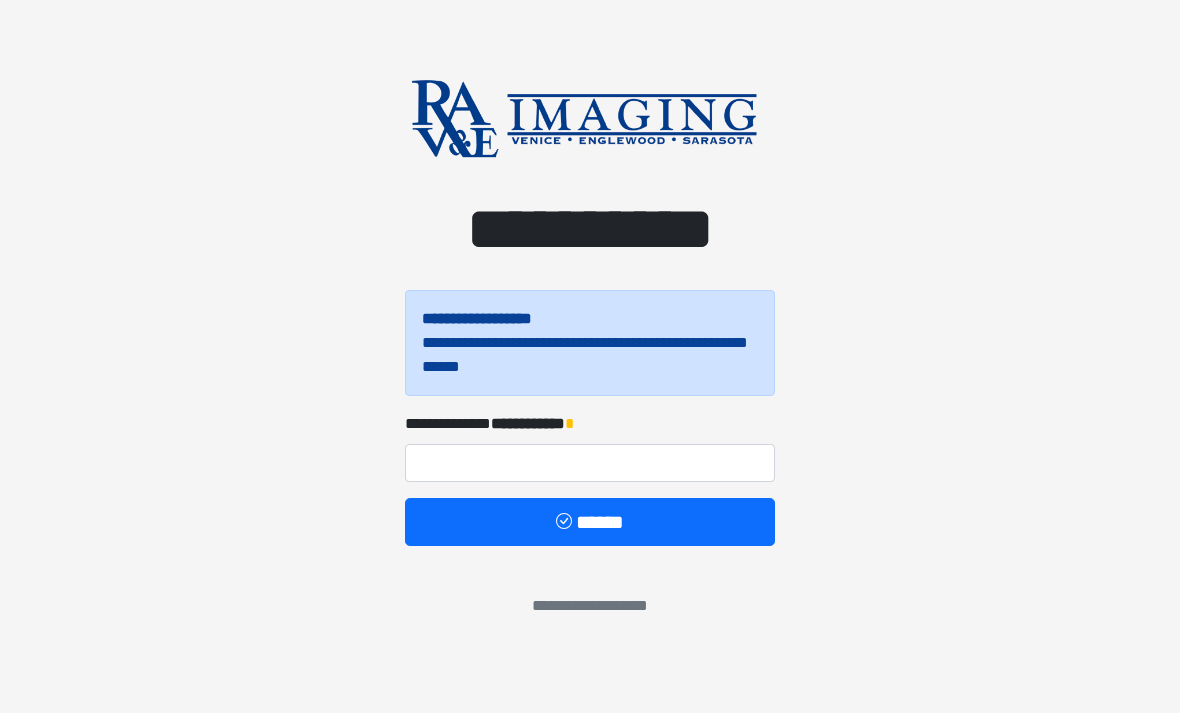 scroll, scrollTop: 0, scrollLeft: 0, axis: both 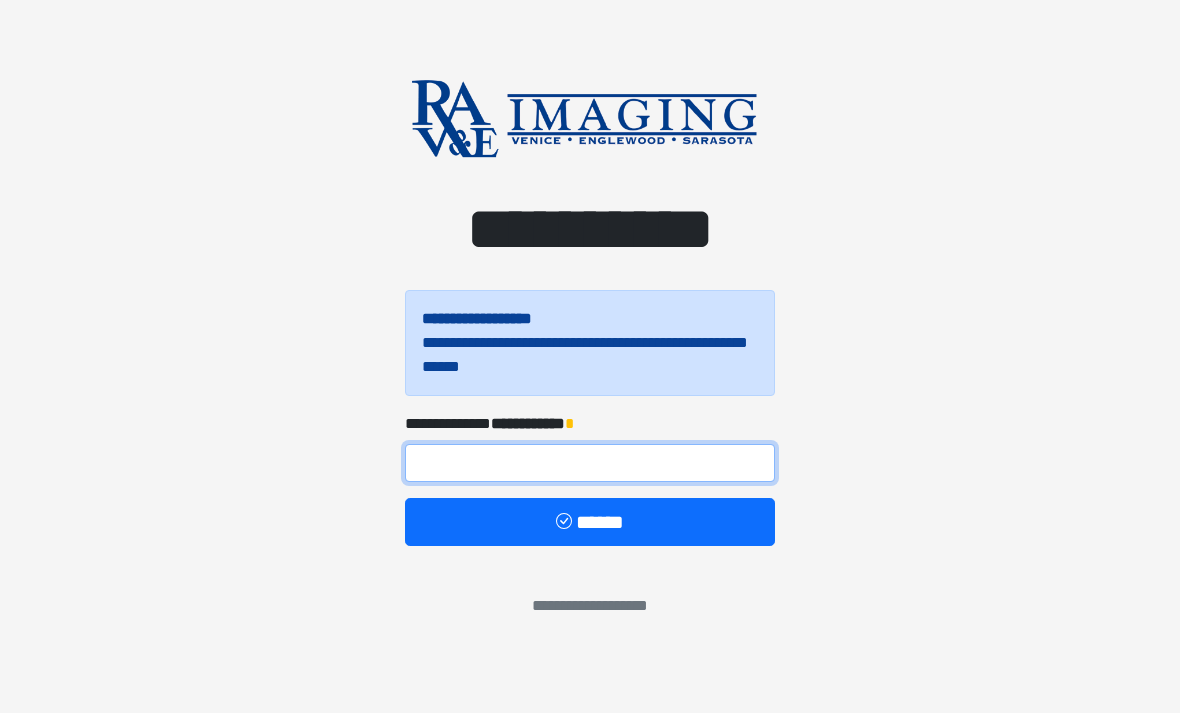click at bounding box center (590, 463) 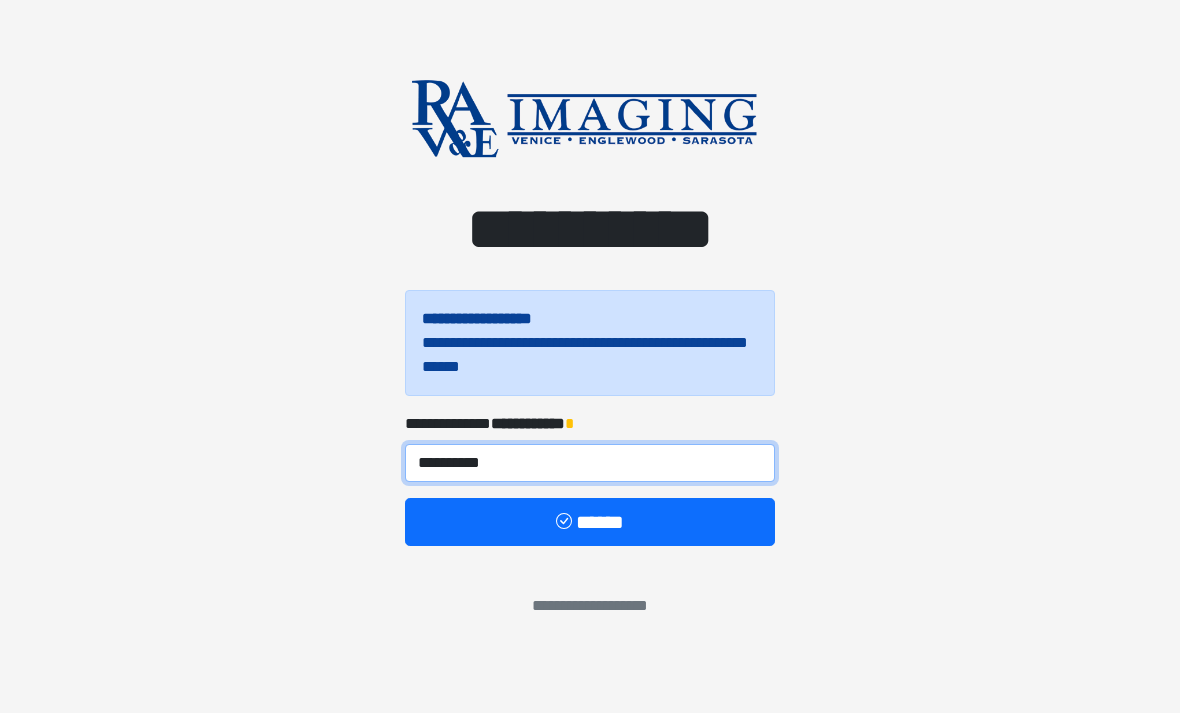 type on "**********" 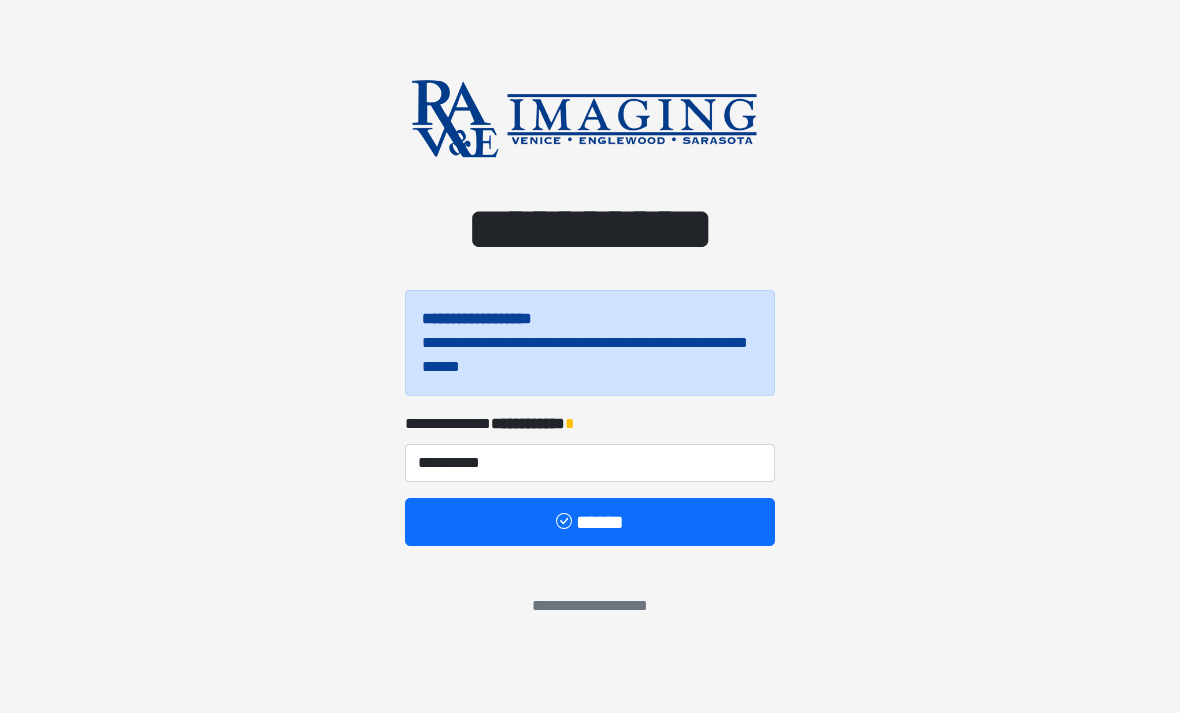 click on "******" at bounding box center [590, 522] 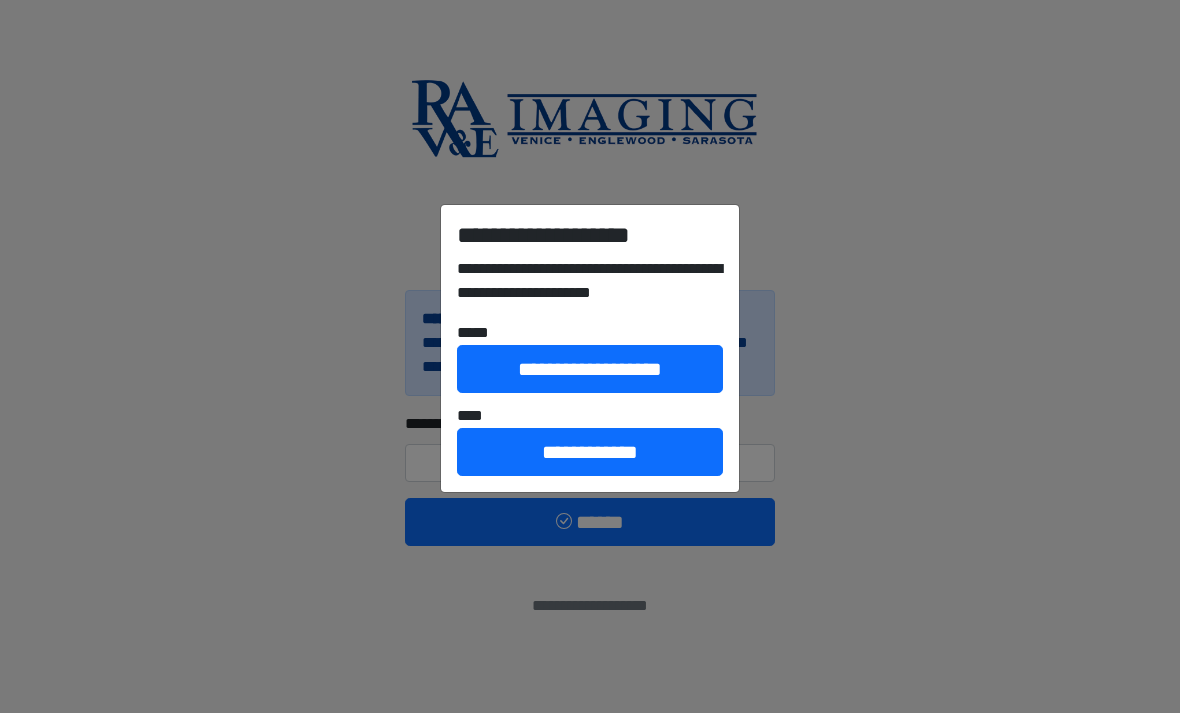 click on "**********" at bounding box center [590, 356] 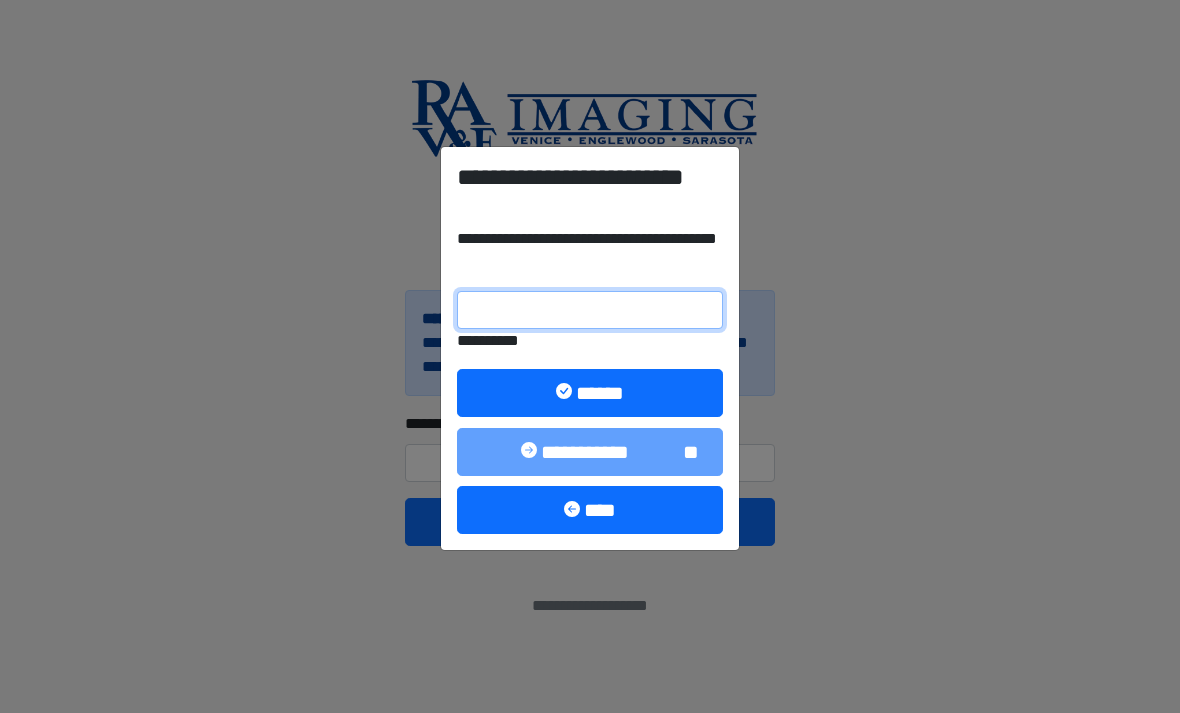 click on "**********" at bounding box center (590, 310) 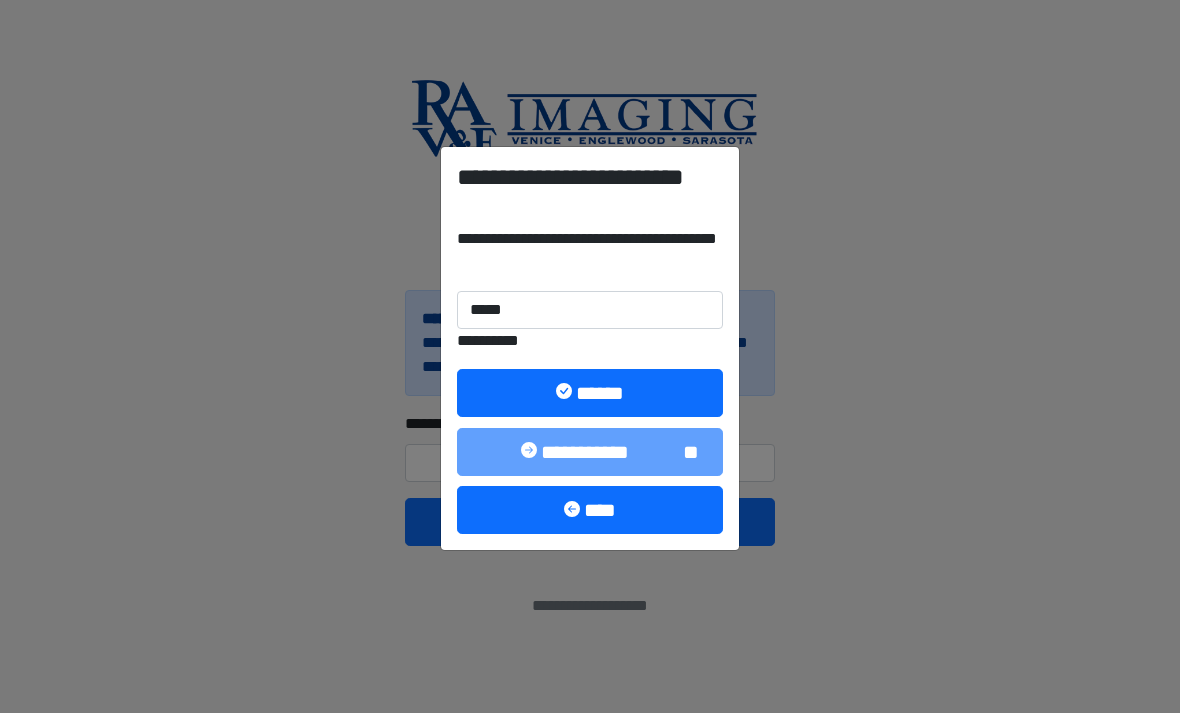 click on "******" at bounding box center [590, 393] 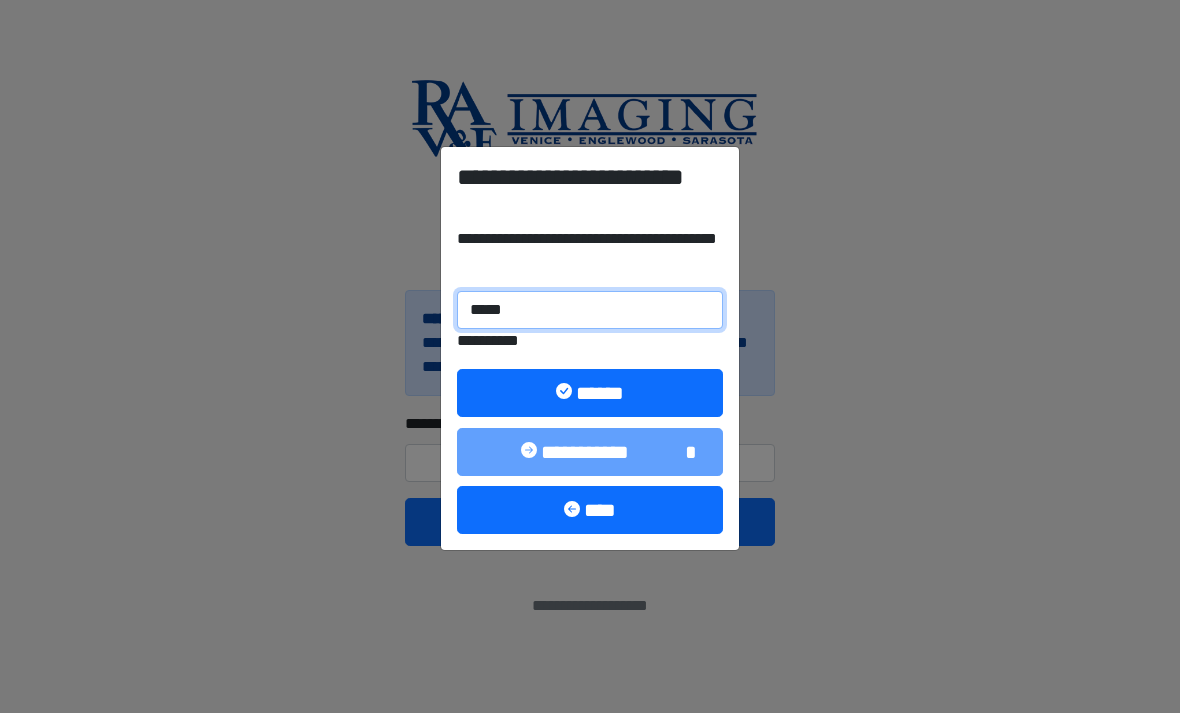 click on "*****" at bounding box center (590, 310) 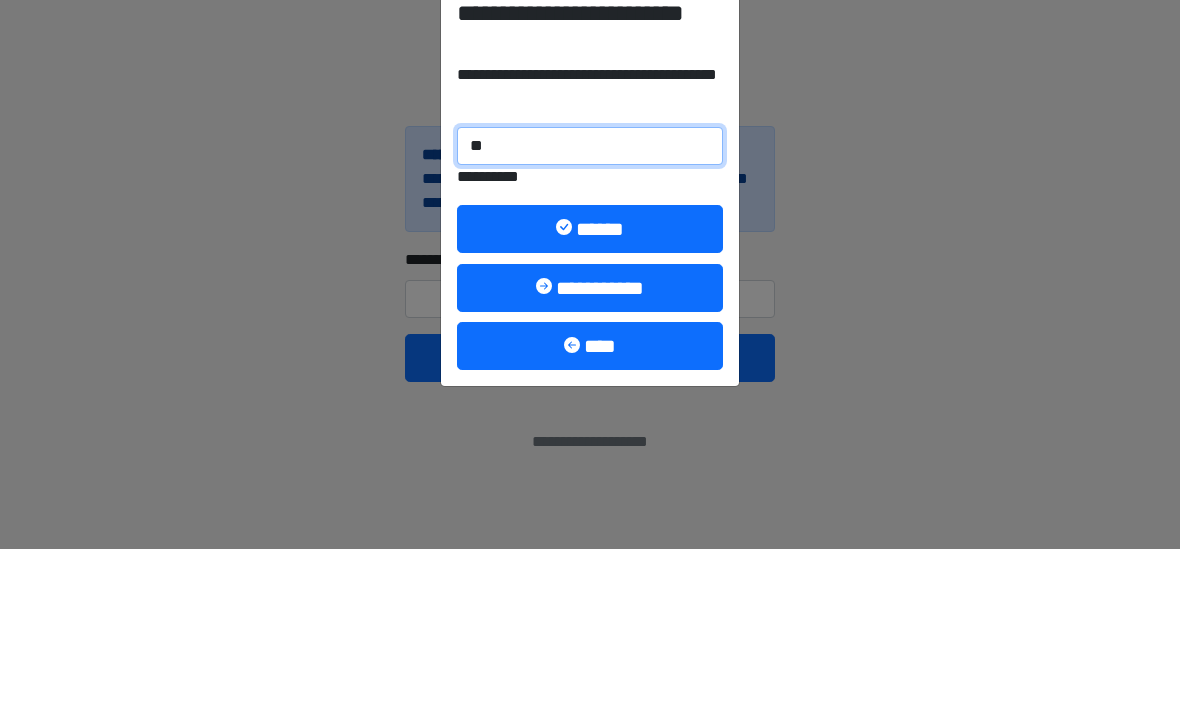 type on "*" 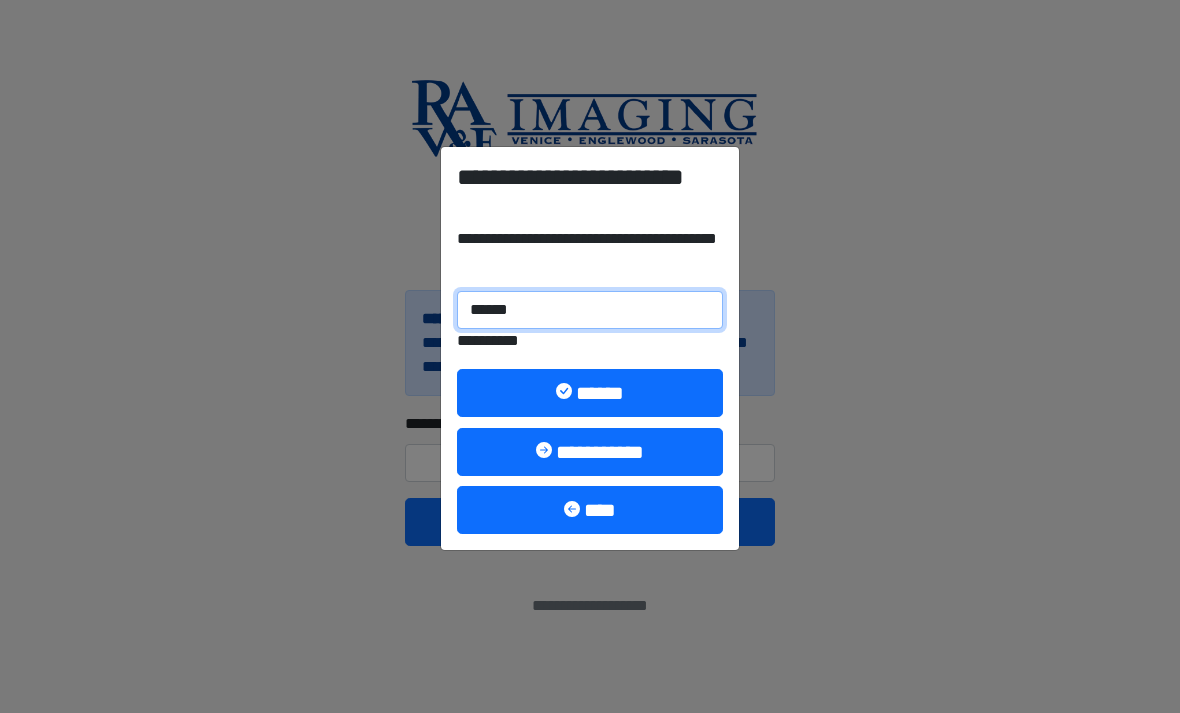 type on "******" 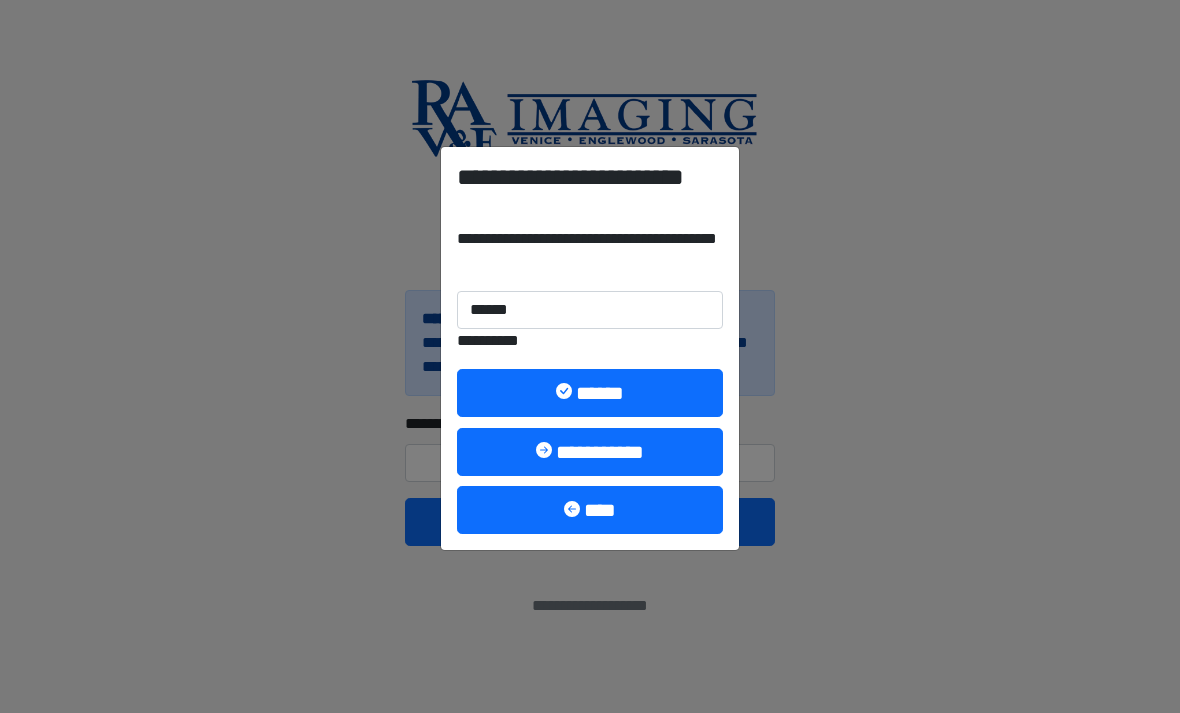 click on "******" at bounding box center (590, 393) 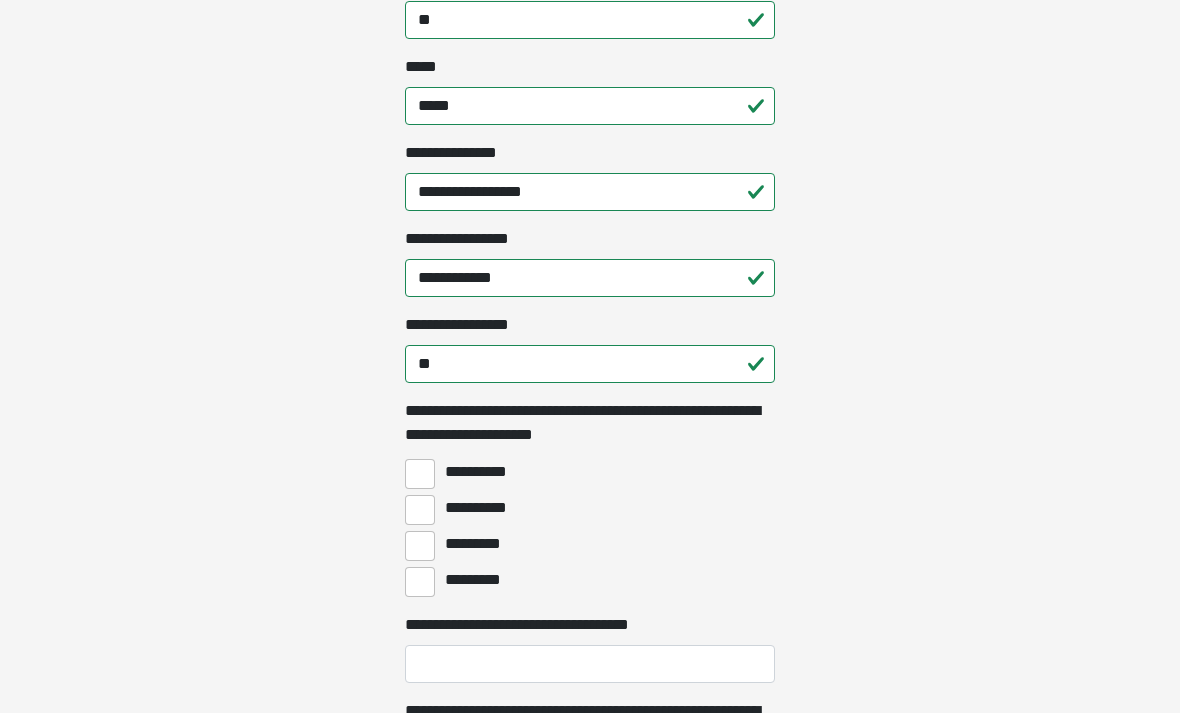 scroll, scrollTop: 1268, scrollLeft: 0, axis: vertical 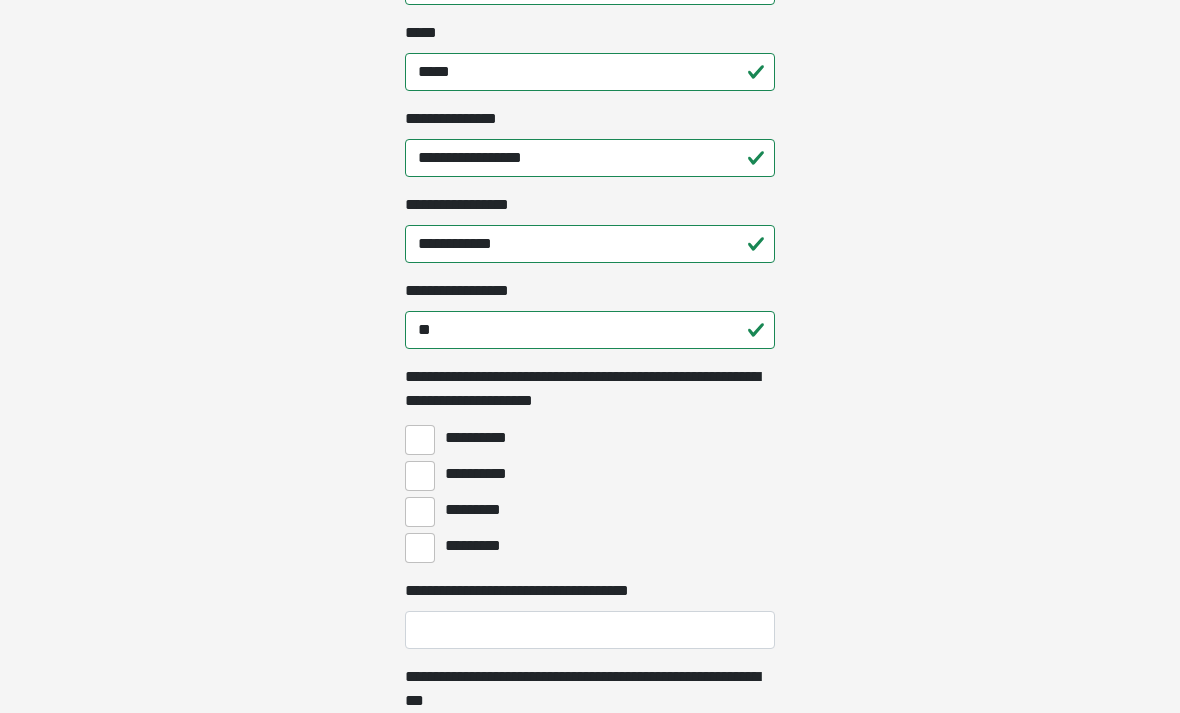 click on "**********" at bounding box center [420, 476] 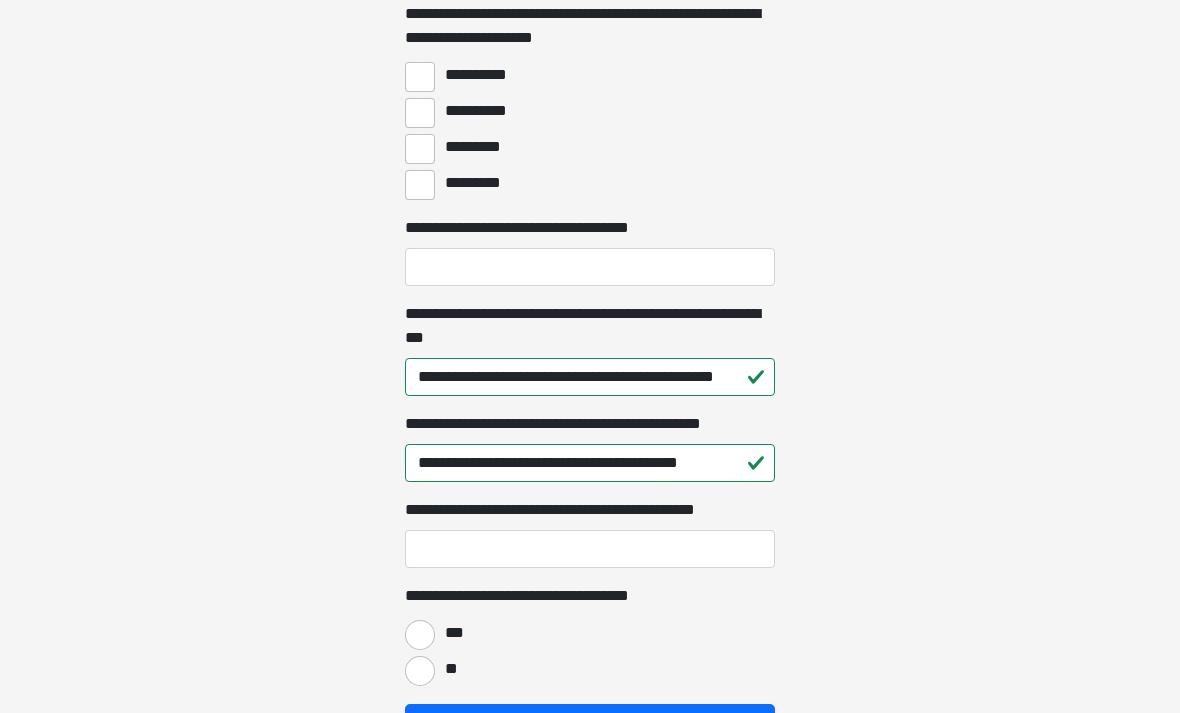 scroll, scrollTop: 1648, scrollLeft: 0, axis: vertical 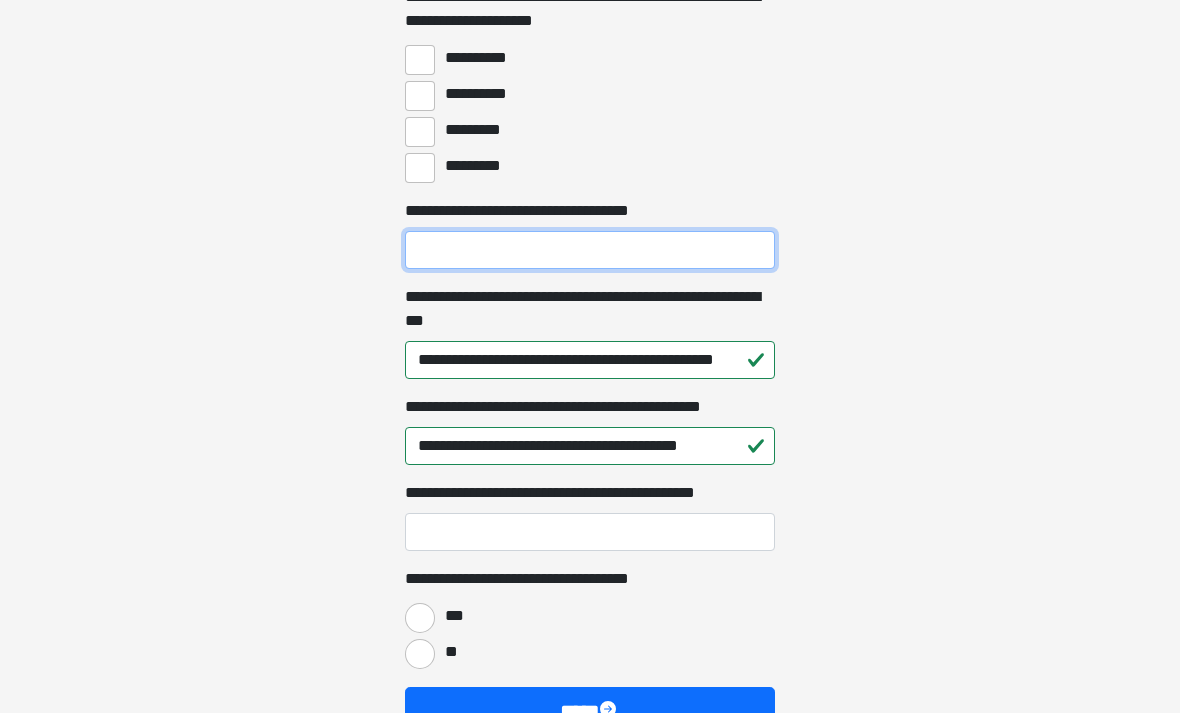 click on "**********" at bounding box center (590, 250) 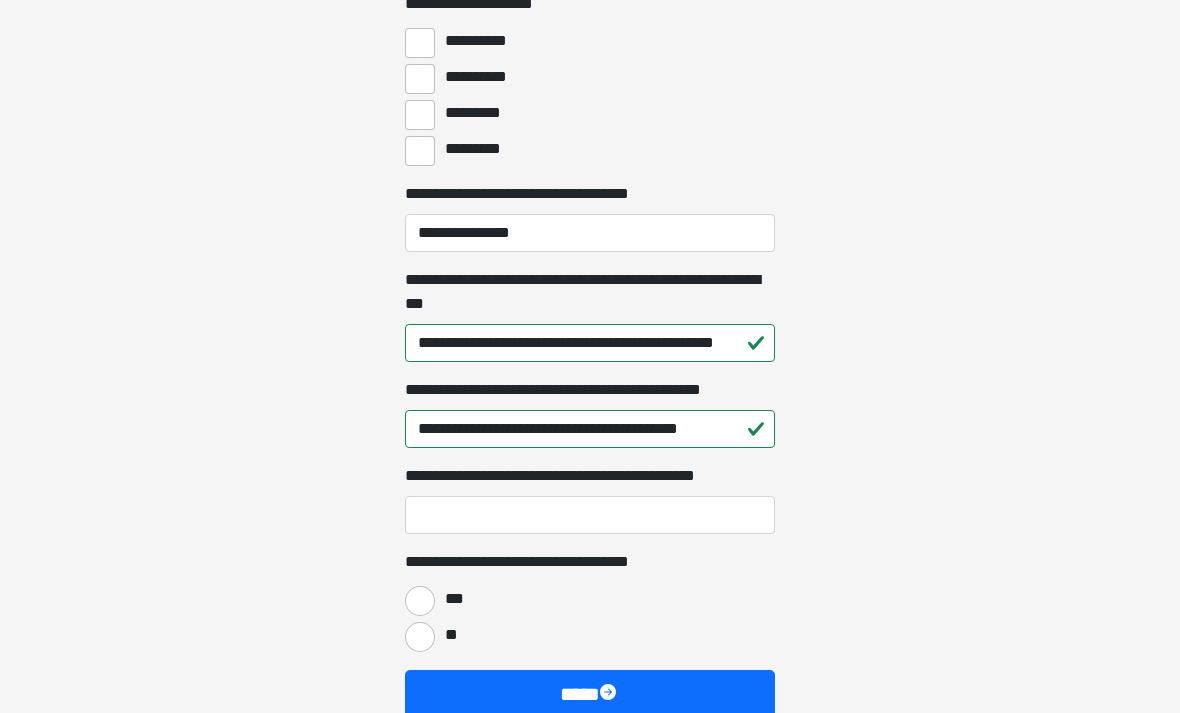 scroll, scrollTop: 1709, scrollLeft: 0, axis: vertical 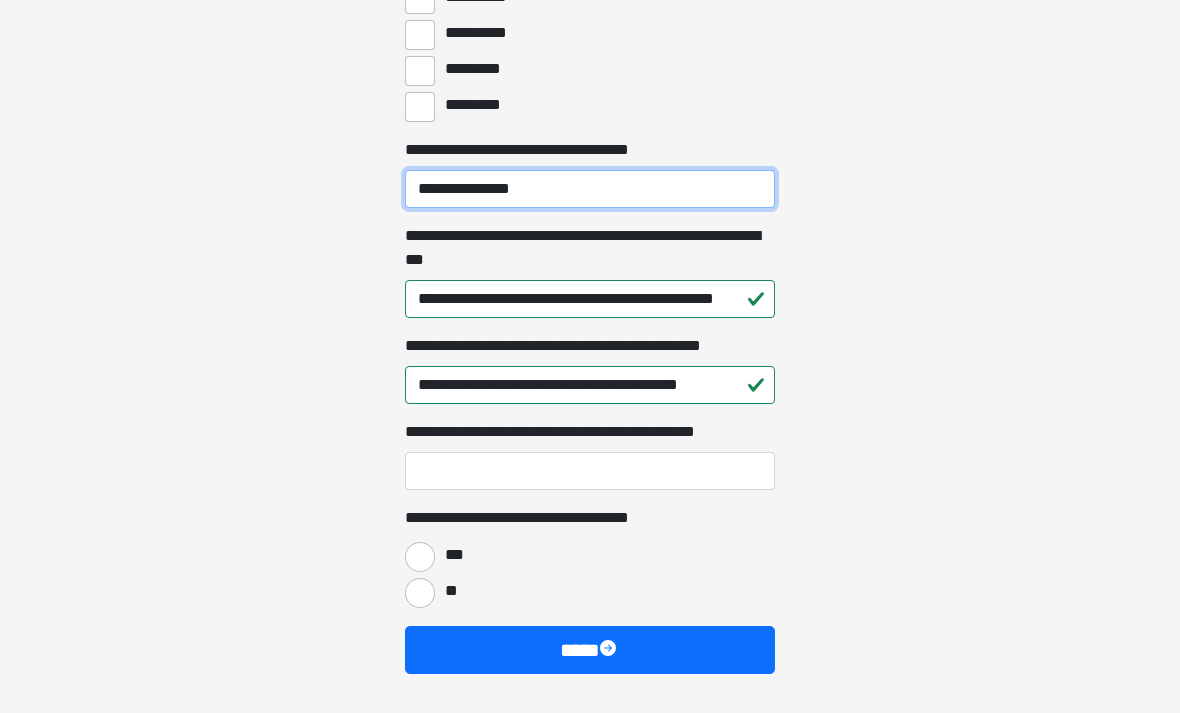 type on "**********" 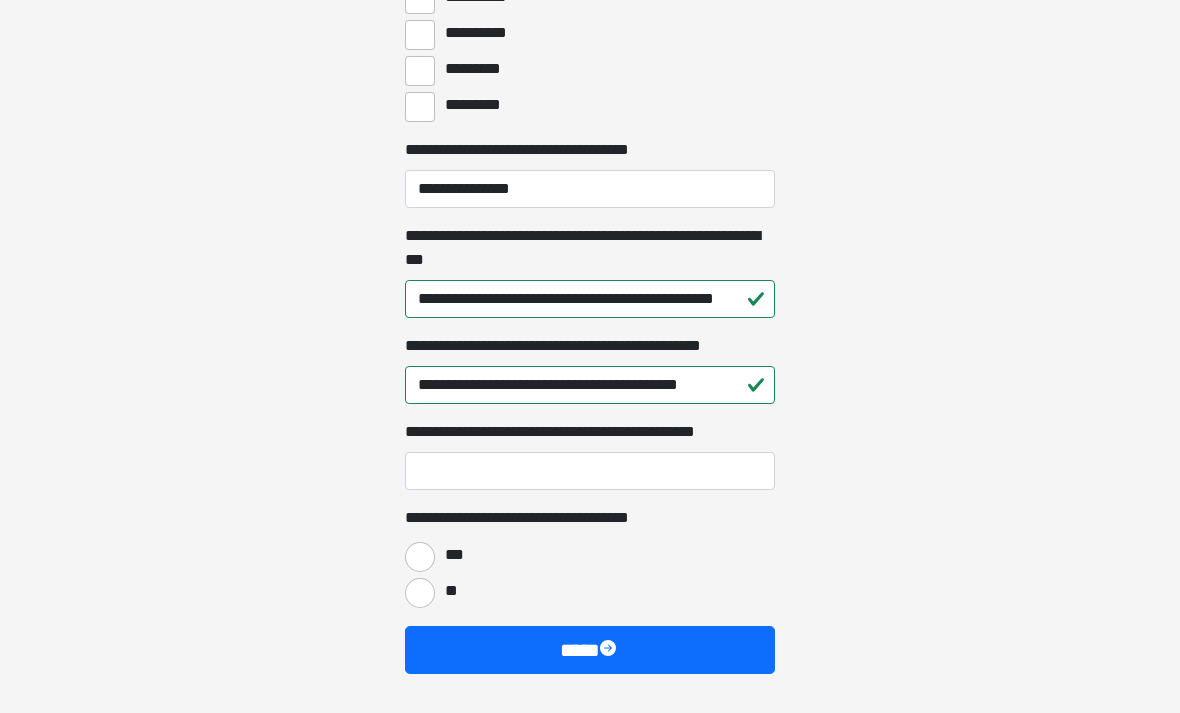 click on "***" at bounding box center (420, 557) 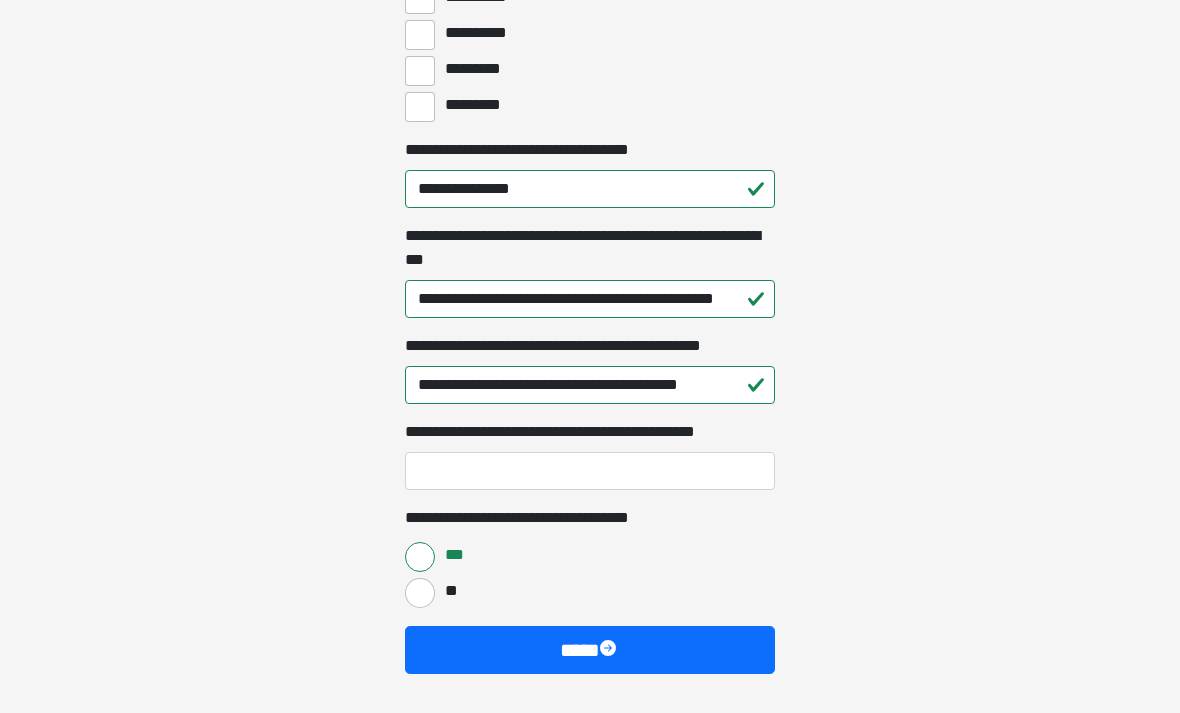 click on "****" at bounding box center [590, 650] 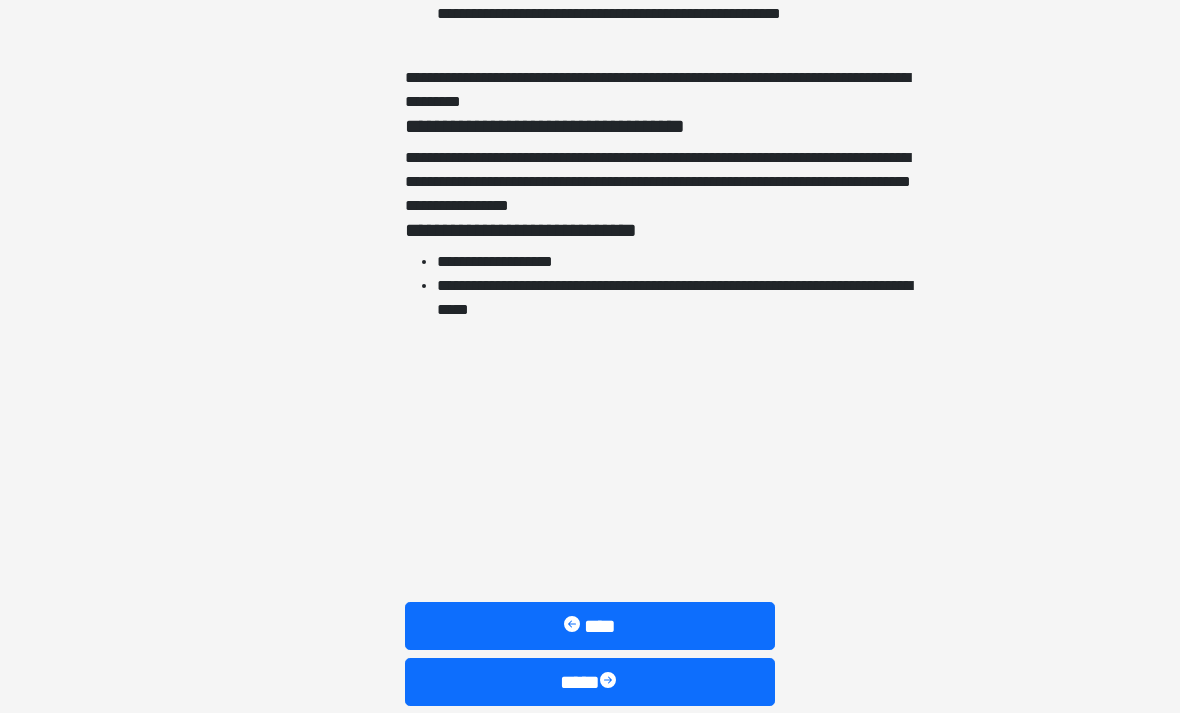 scroll, scrollTop: 4537, scrollLeft: 0, axis: vertical 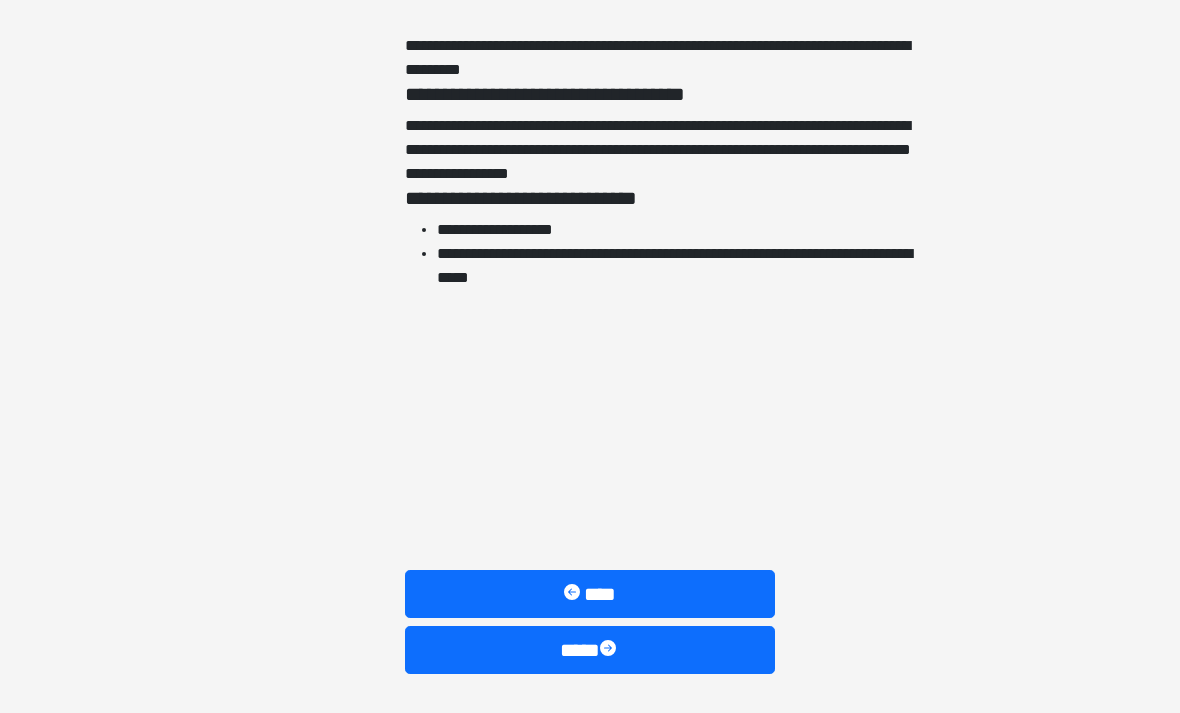 click at bounding box center (610, 650) 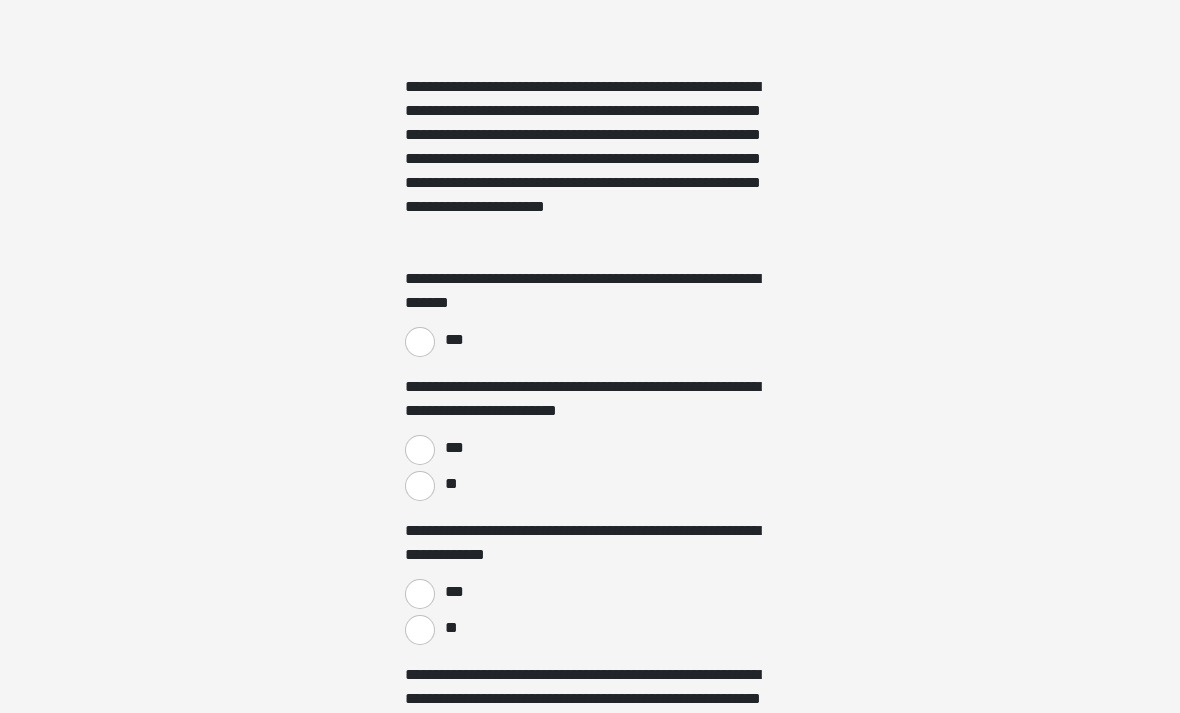scroll, scrollTop: 1256, scrollLeft: 0, axis: vertical 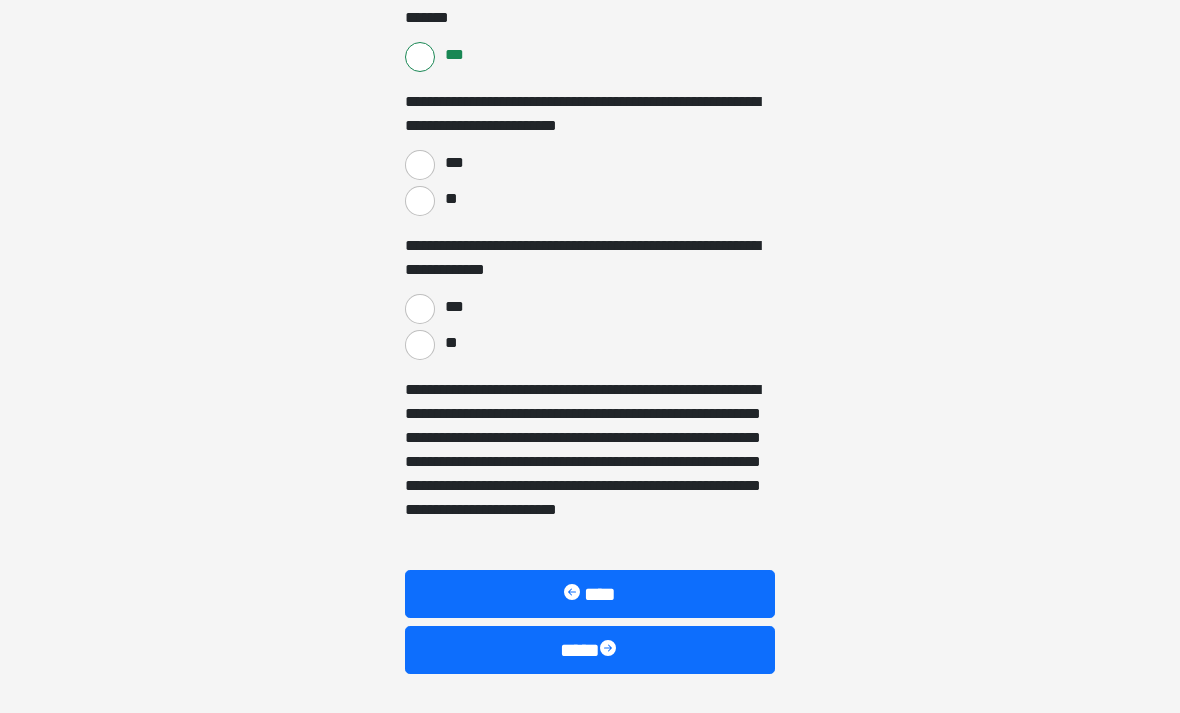 click on "***" at bounding box center (420, 165) 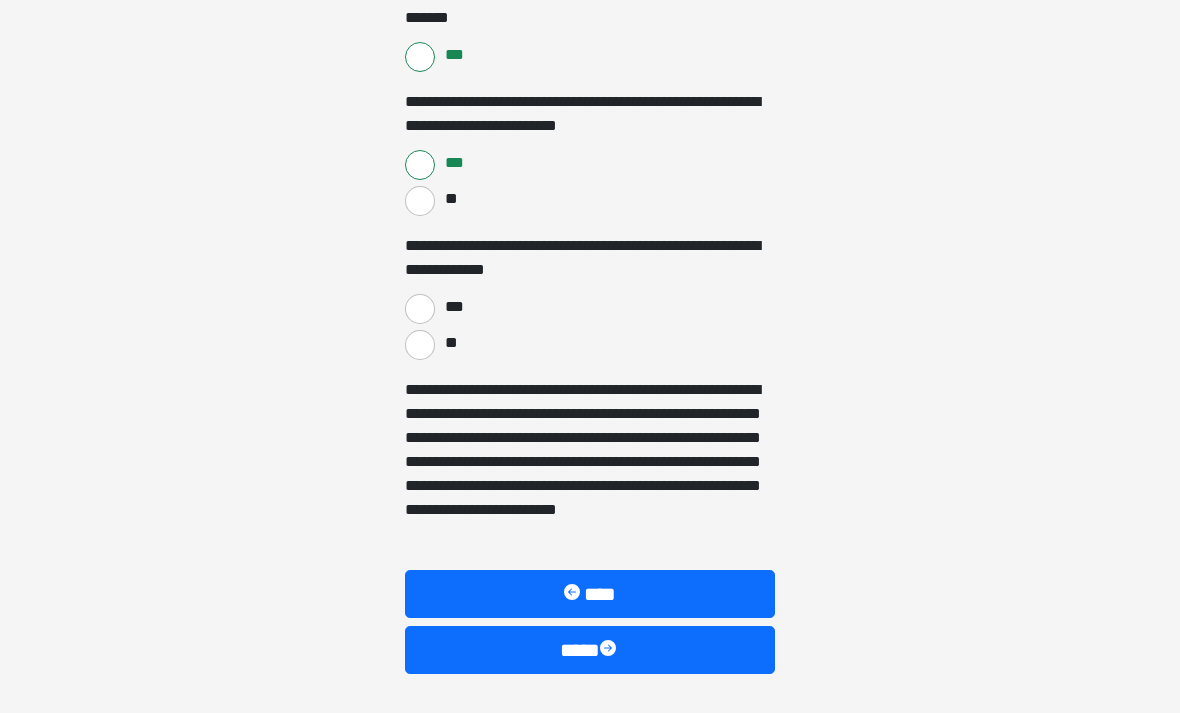 click on "**" at bounding box center [420, 345] 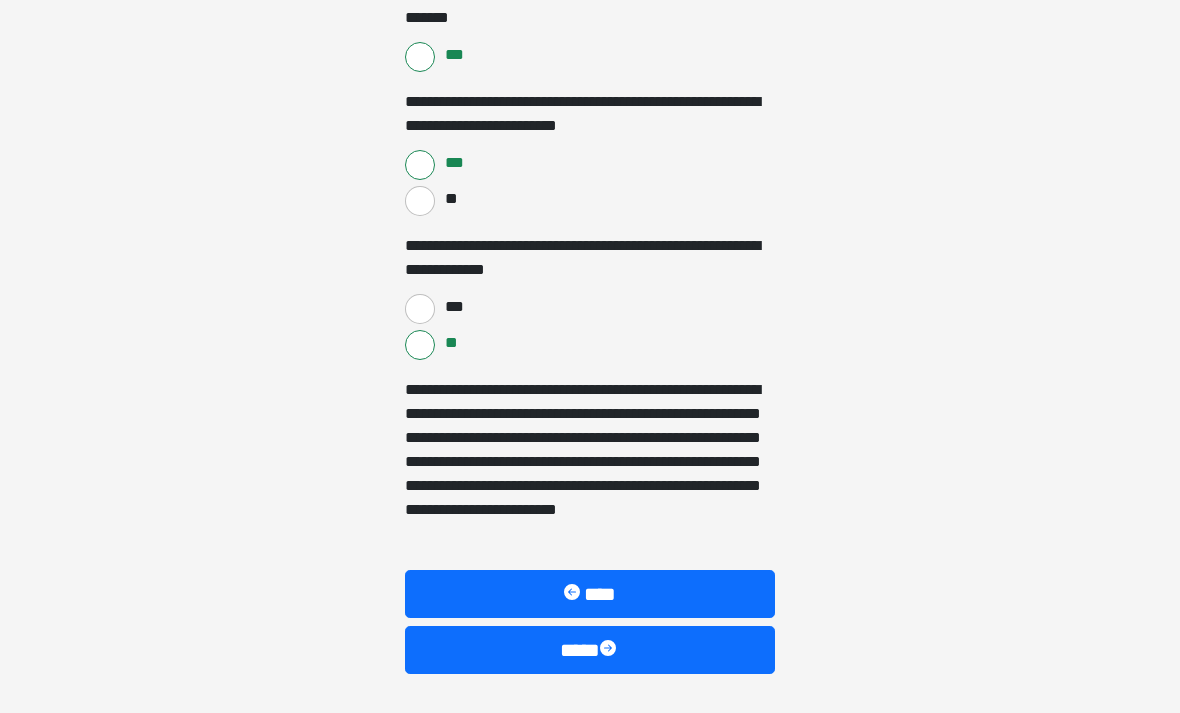 click on "****" at bounding box center [590, 650] 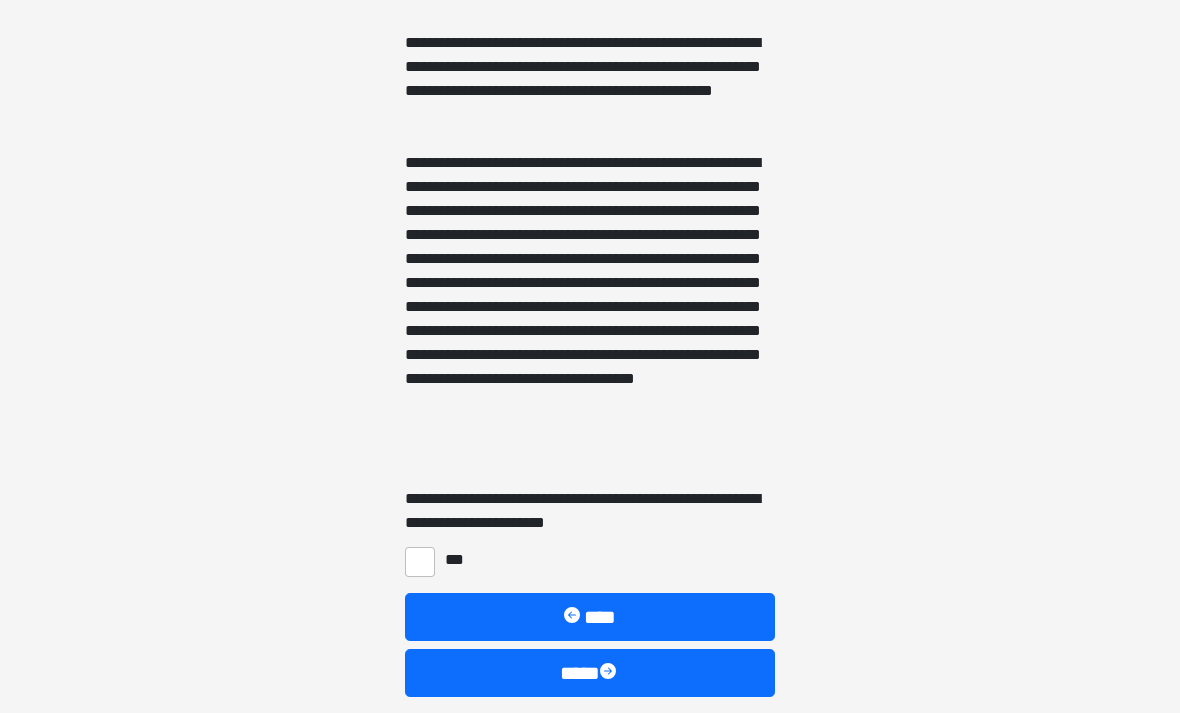 scroll, scrollTop: 795, scrollLeft: 0, axis: vertical 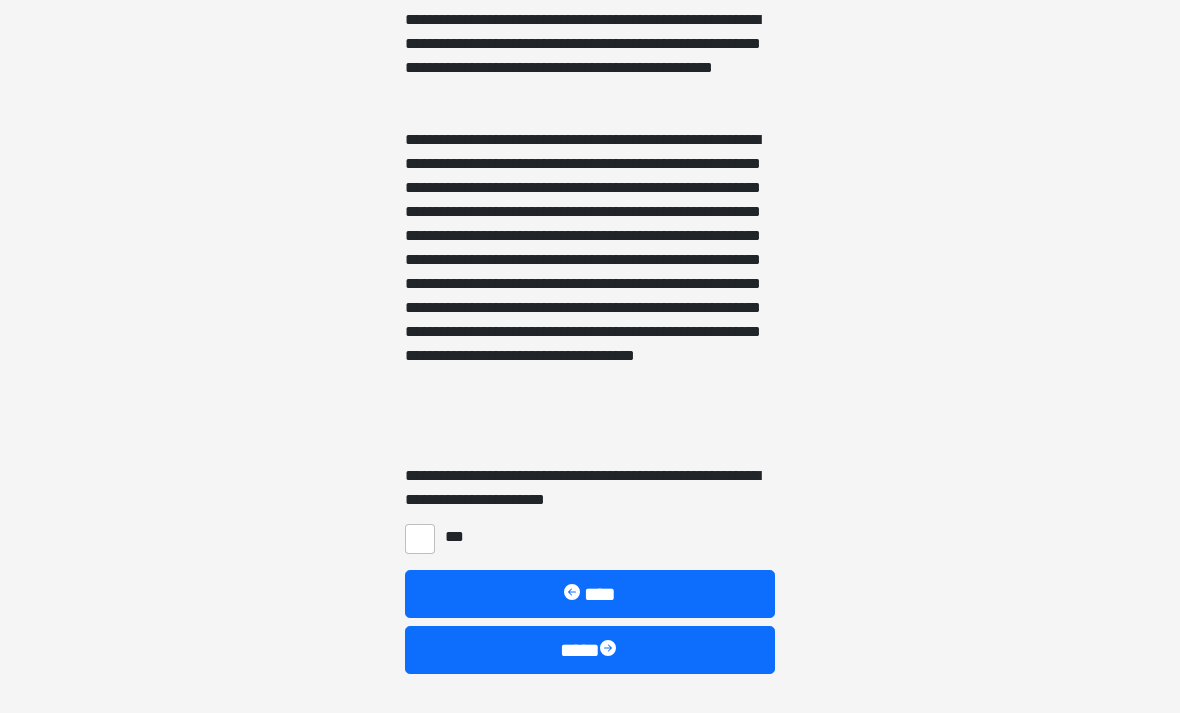 click on "***" at bounding box center (420, 539) 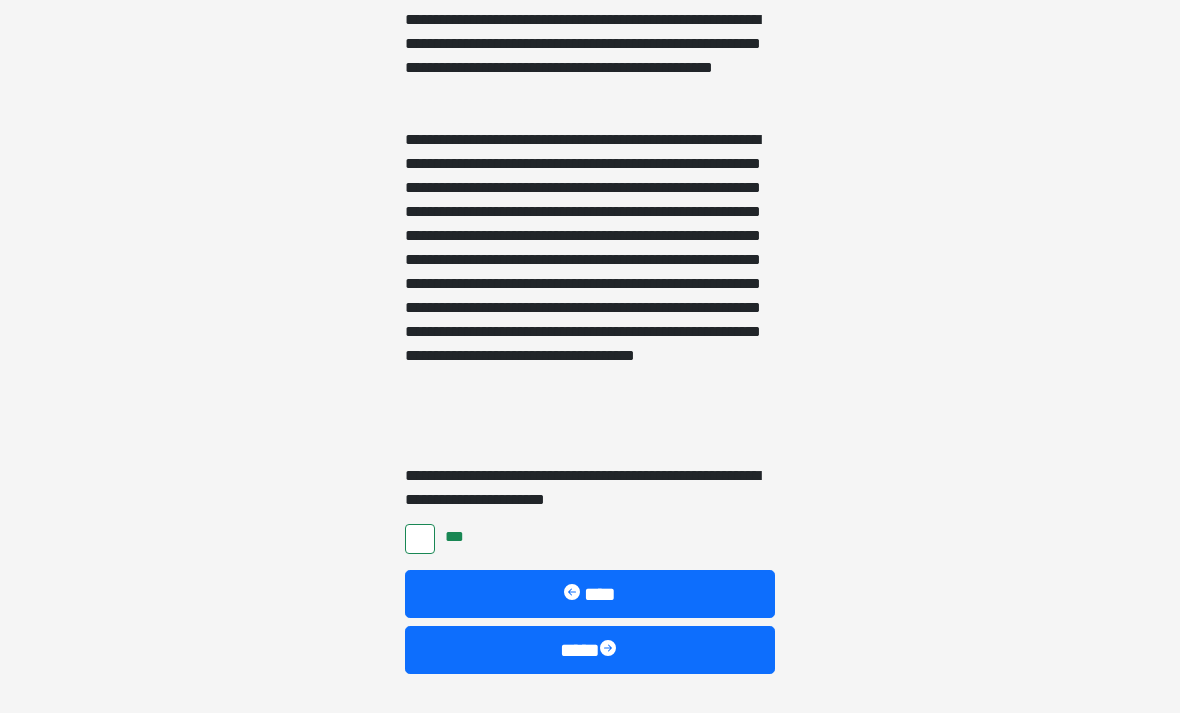click on "****" at bounding box center [590, 650] 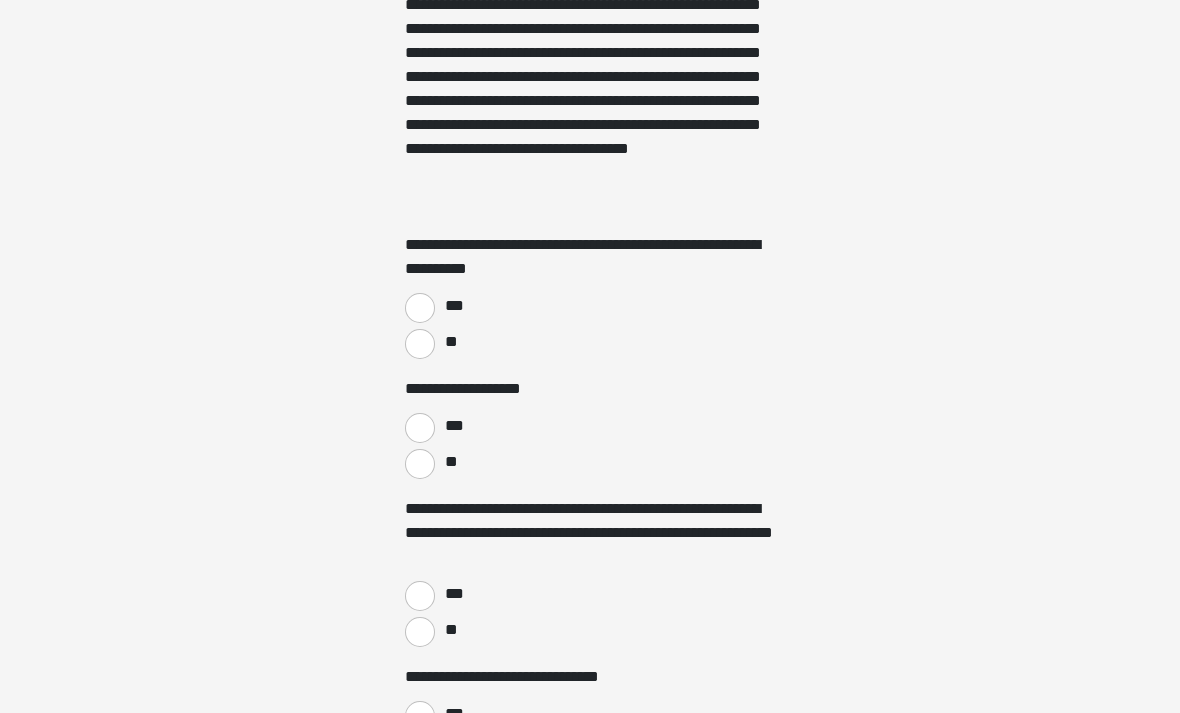 scroll, scrollTop: 290, scrollLeft: 0, axis: vertical 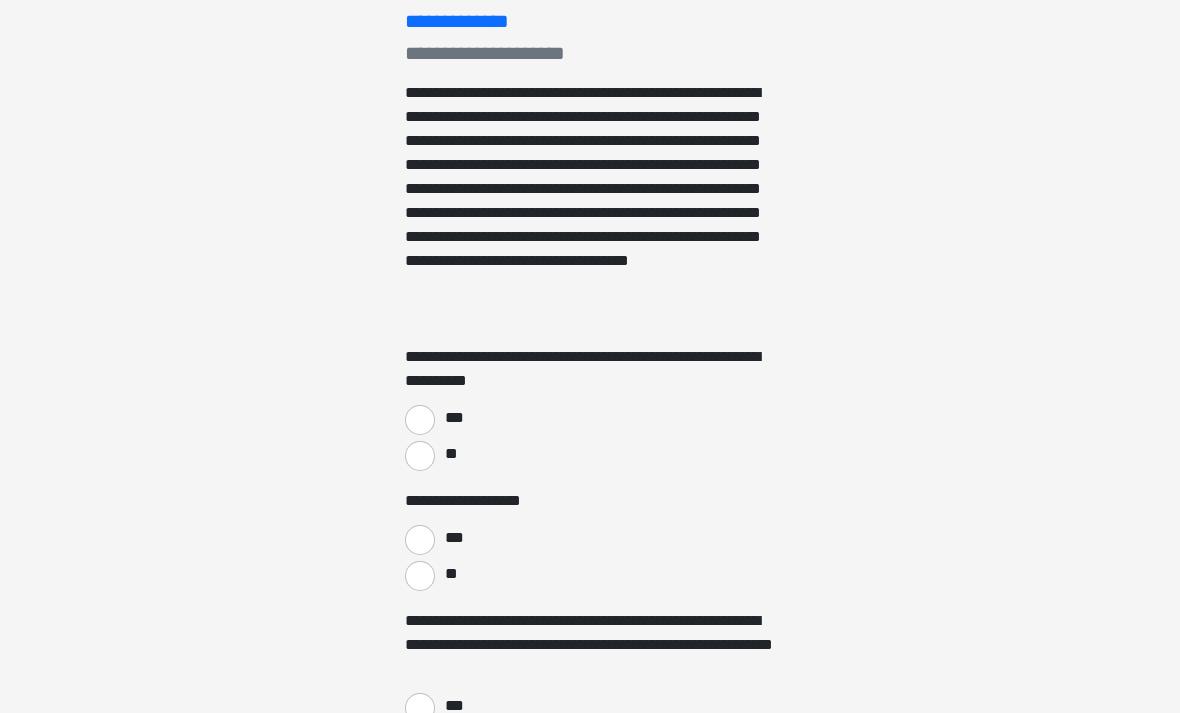 click on "**" at bounding box center (420, 456) 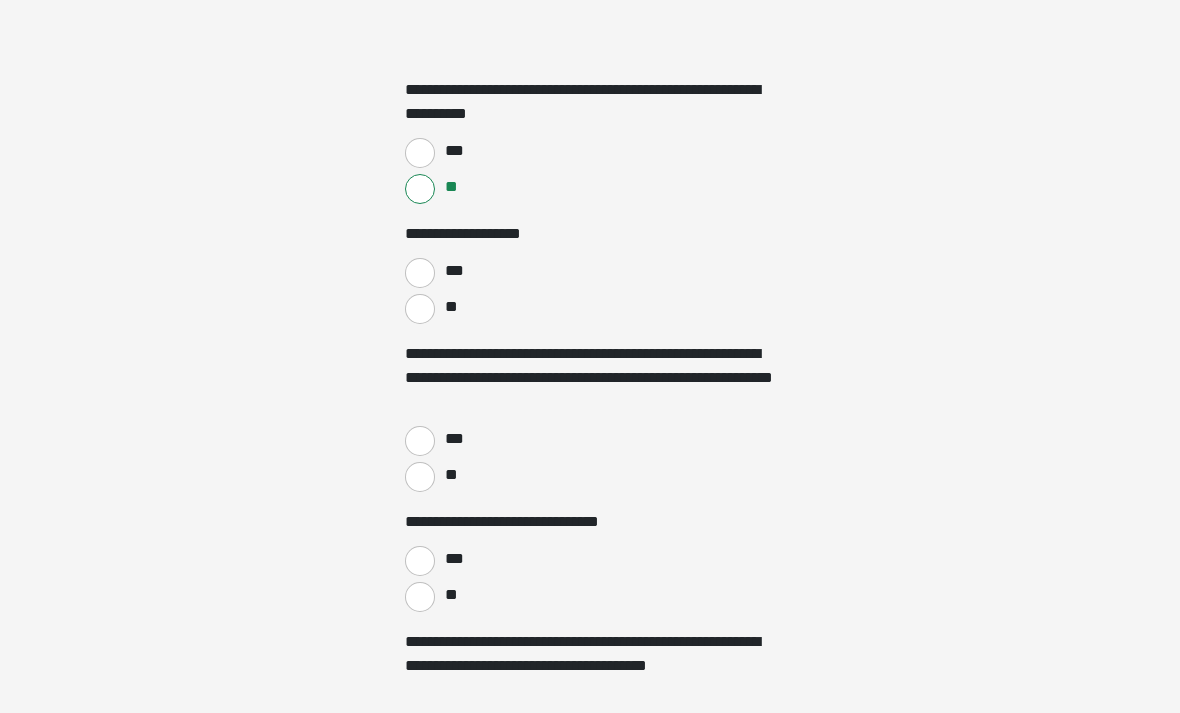 scroll, scrollTop: 567, scrollLeft: 0, axis: vertical 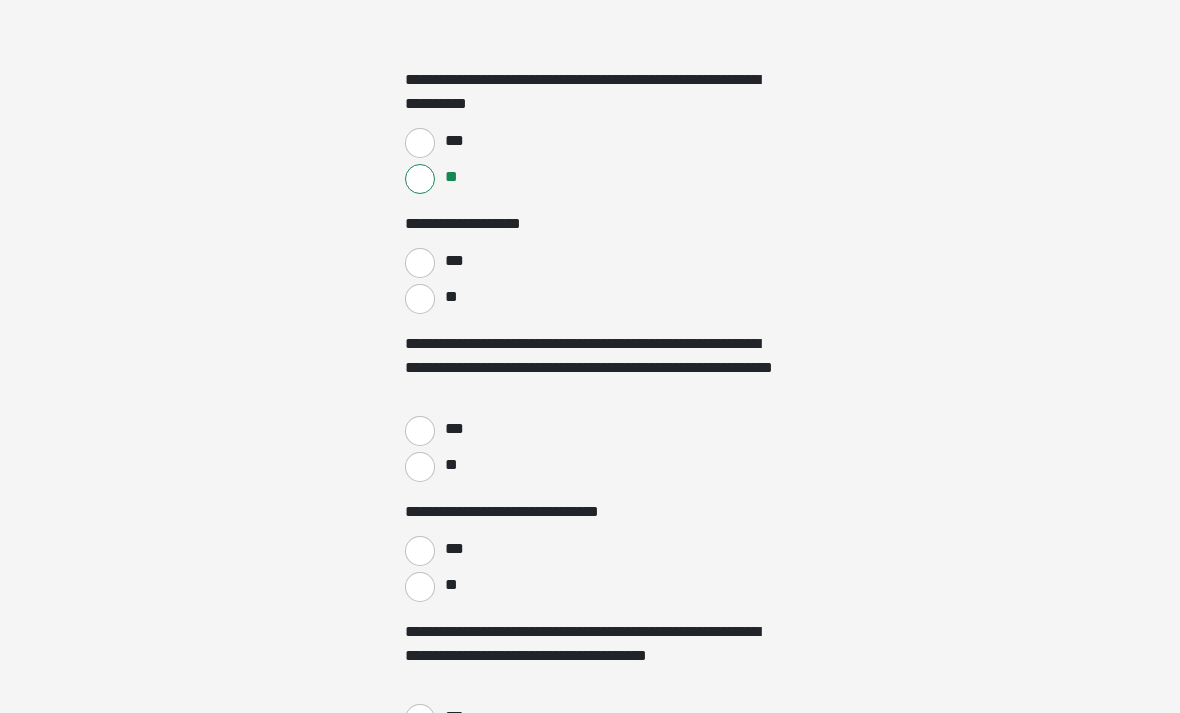 click on "**" at bounding box center (420, 299) 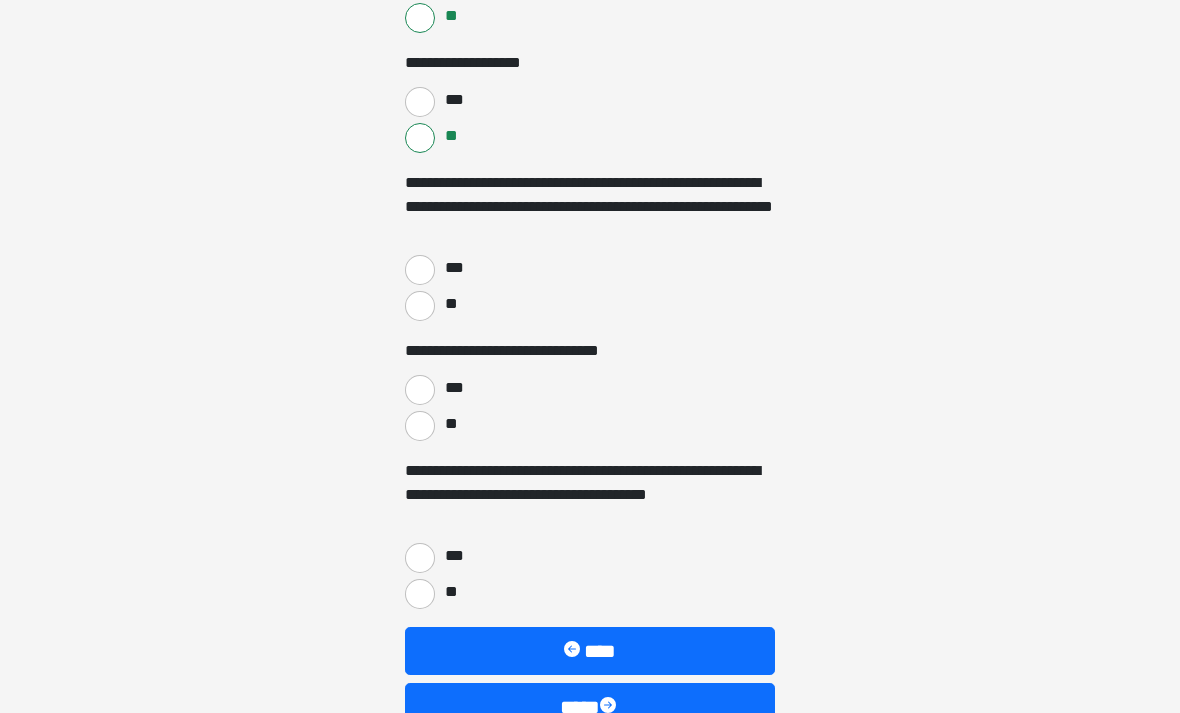 scroll, scrollTop: 745, scrollLeft: 0, axis: vertical 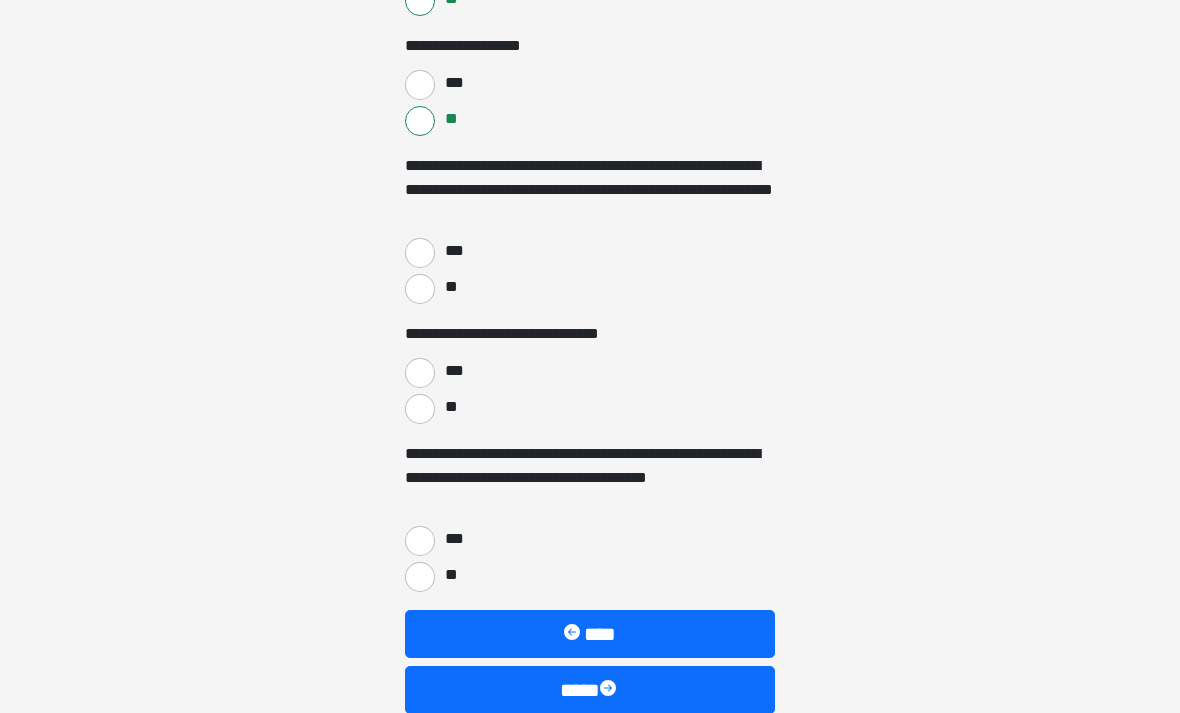 click on "**" at bounding box center [420, 289] 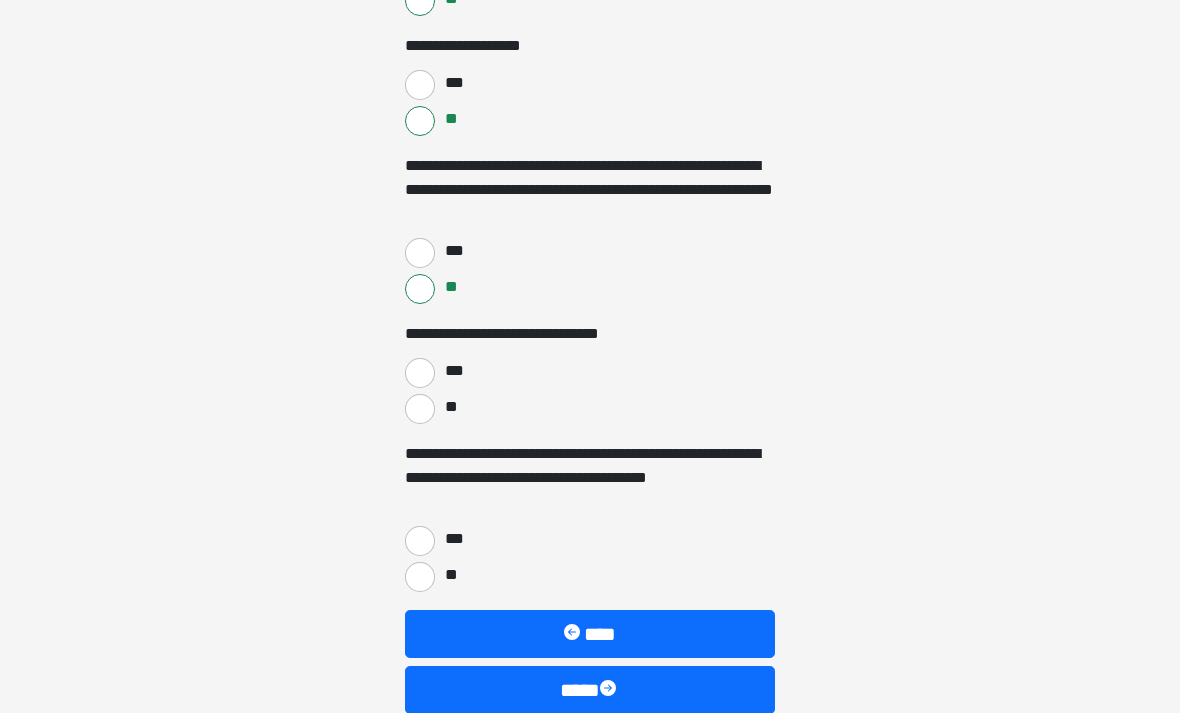 scroll, scrollTop: 785, scrollLeft: 0, axis: vertical 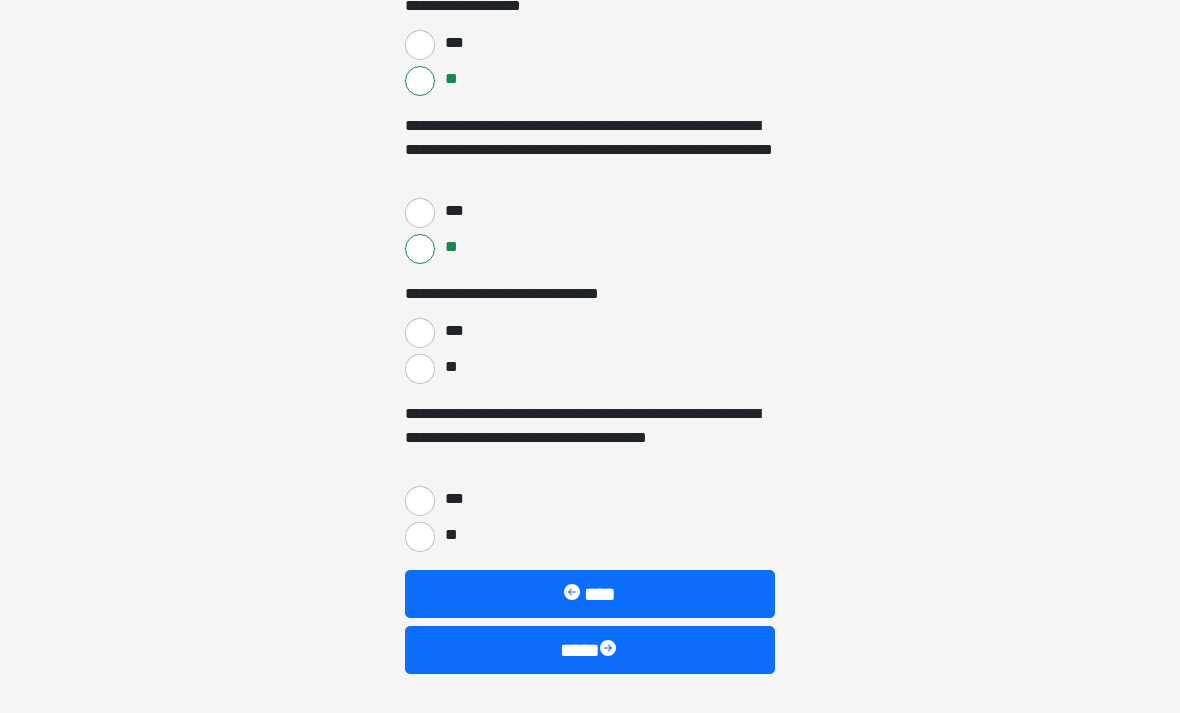 click on "**" at bounding box center [420, 369] 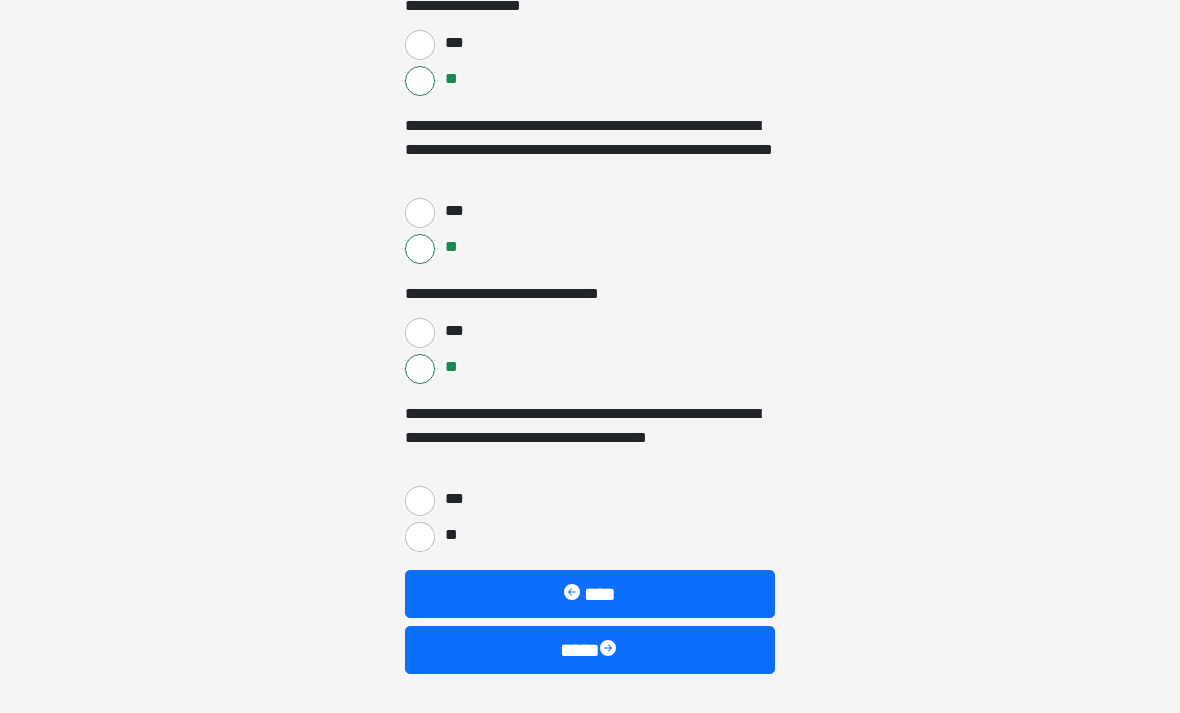 click on "**********" at bounding box center (590, -429) 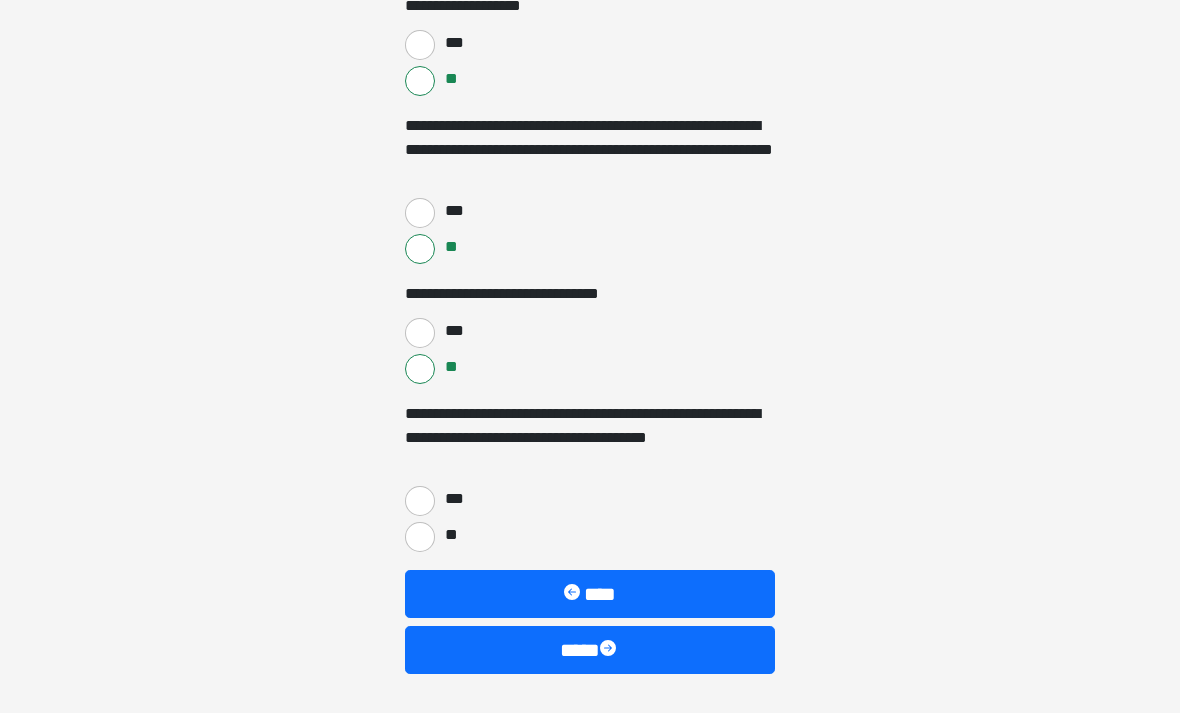 click on "***" at bounding box center (420, 501) 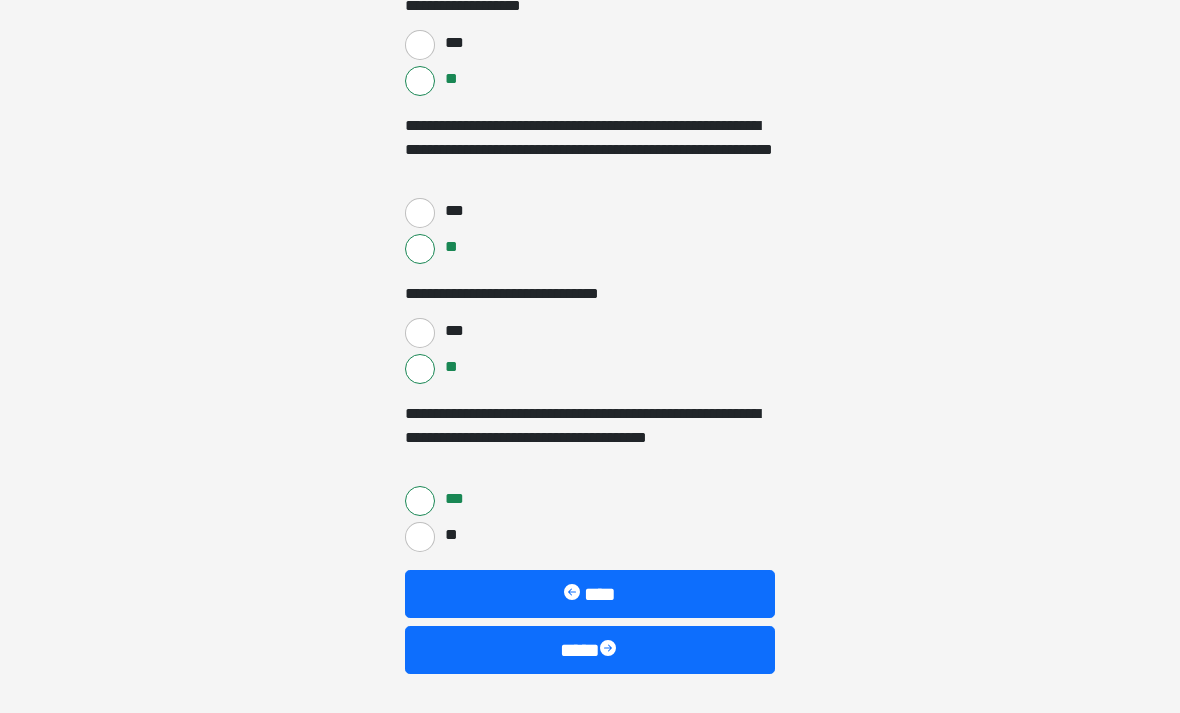 click on "****" at bounding box center (590, 594) 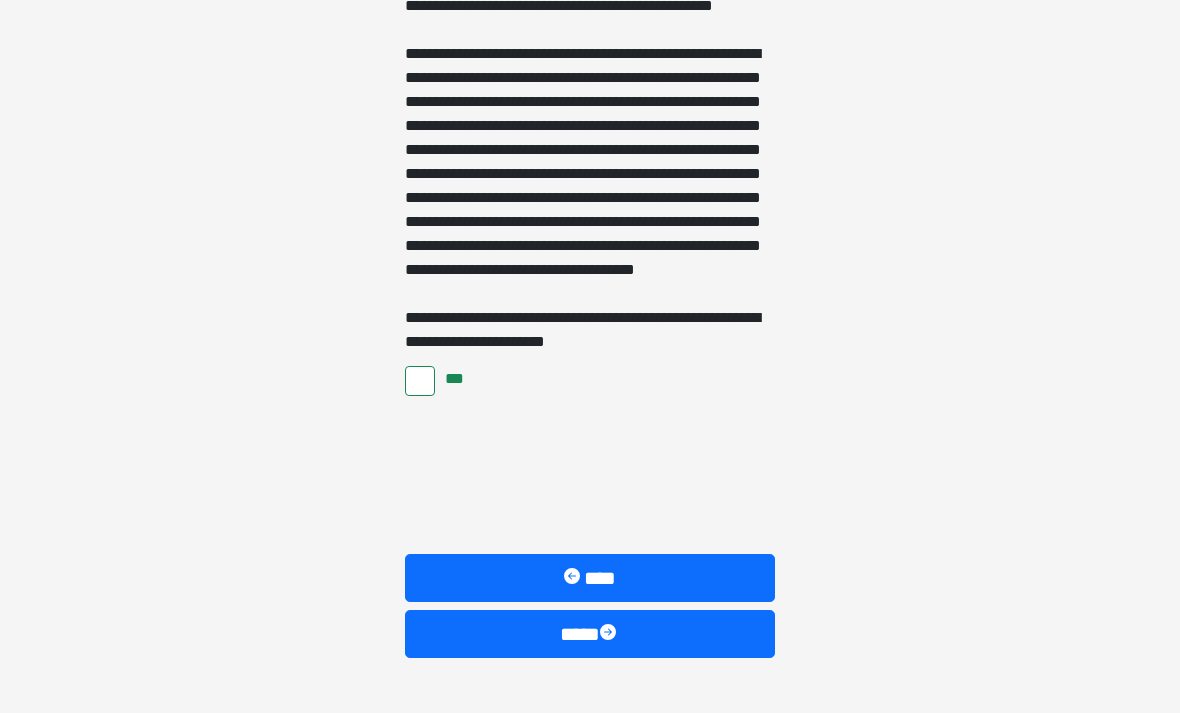 click on "****" at bounding box center [590, 634] 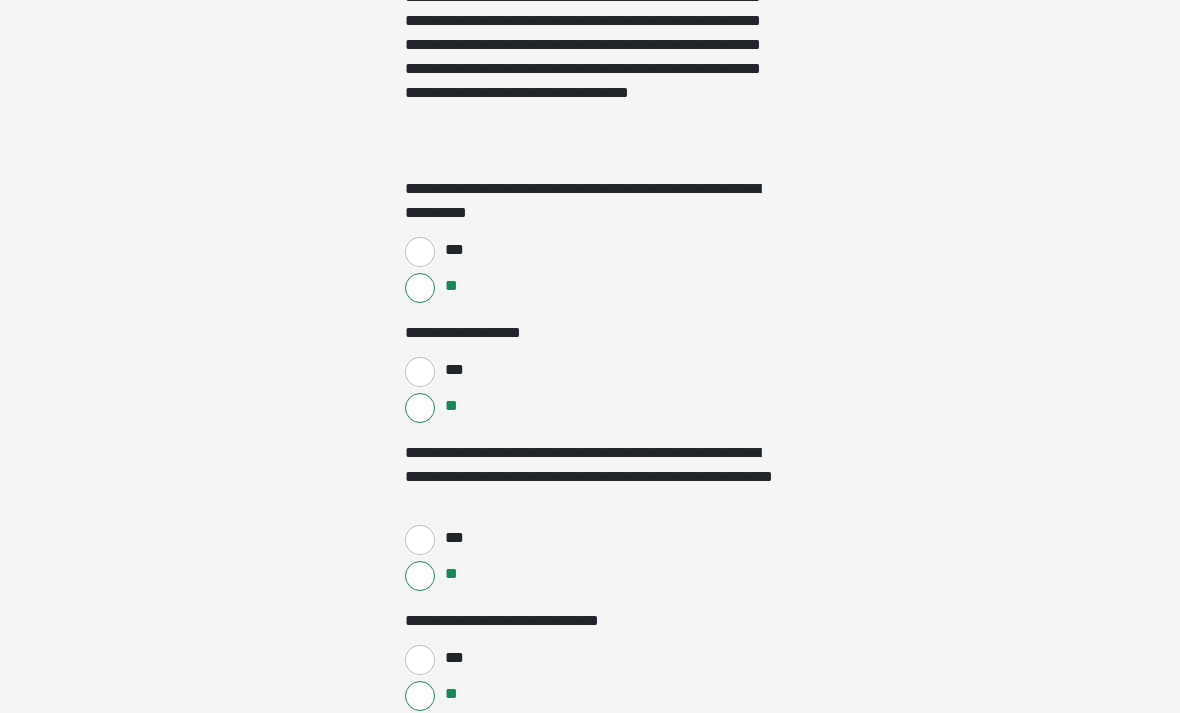 scroll, scrollTop: 785, scrollLeft: 0, axis: vertical 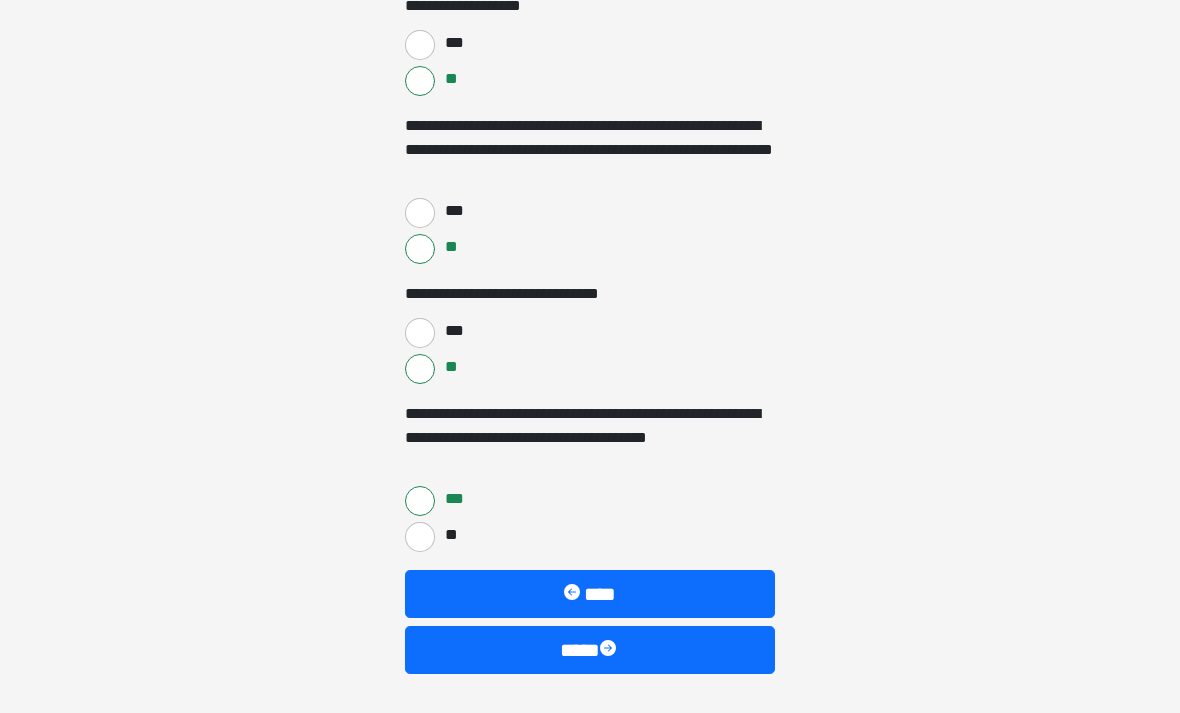 click on "****" at bounding box center [590, 650] 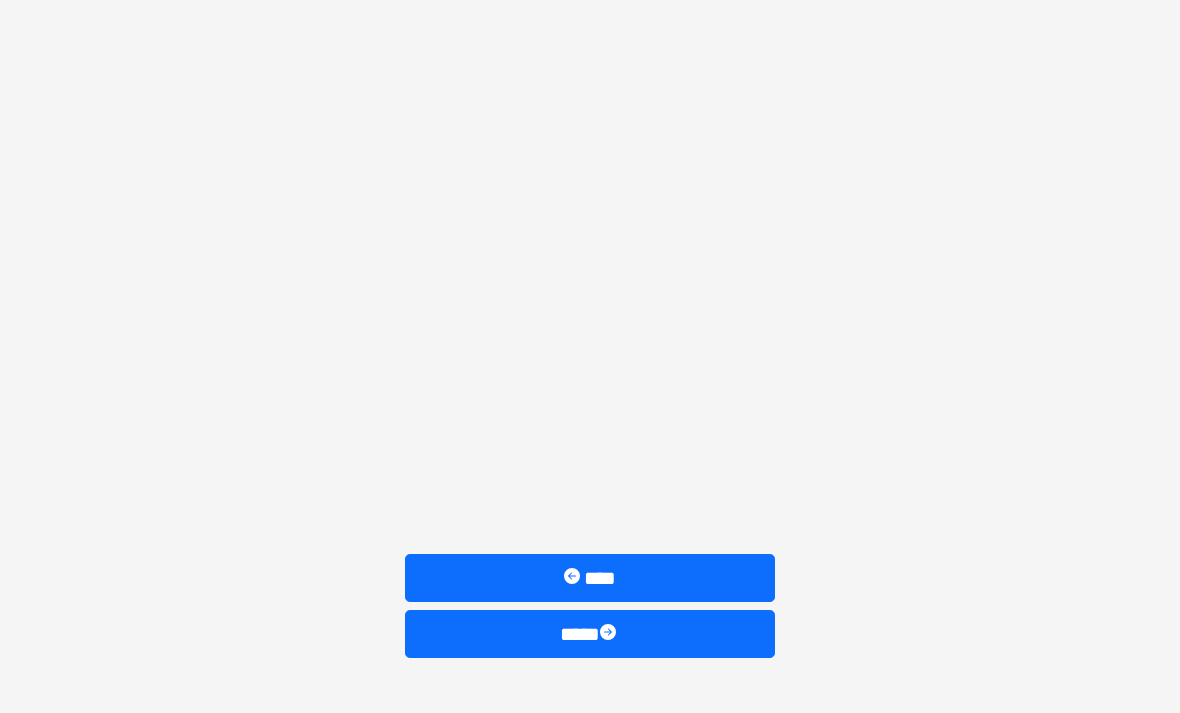 scroll, scrollTop: 91, scrollLeft: 0, axis: vertical 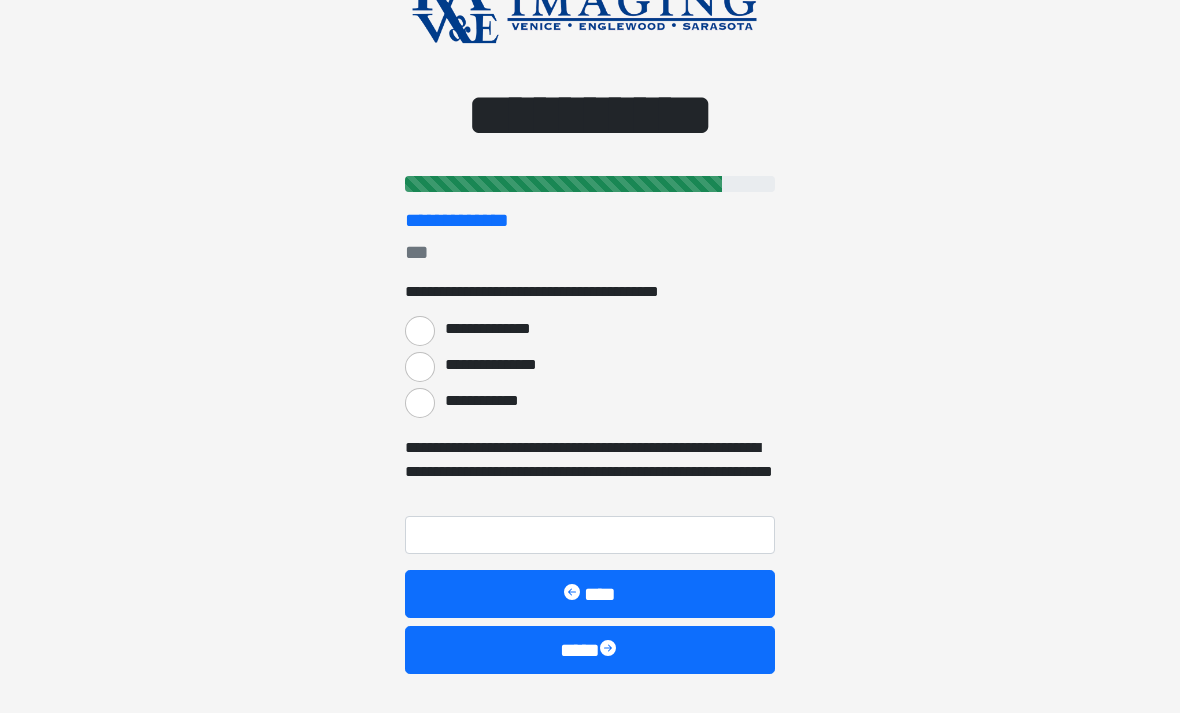 click on "**********" at bounding box center (420, 331) 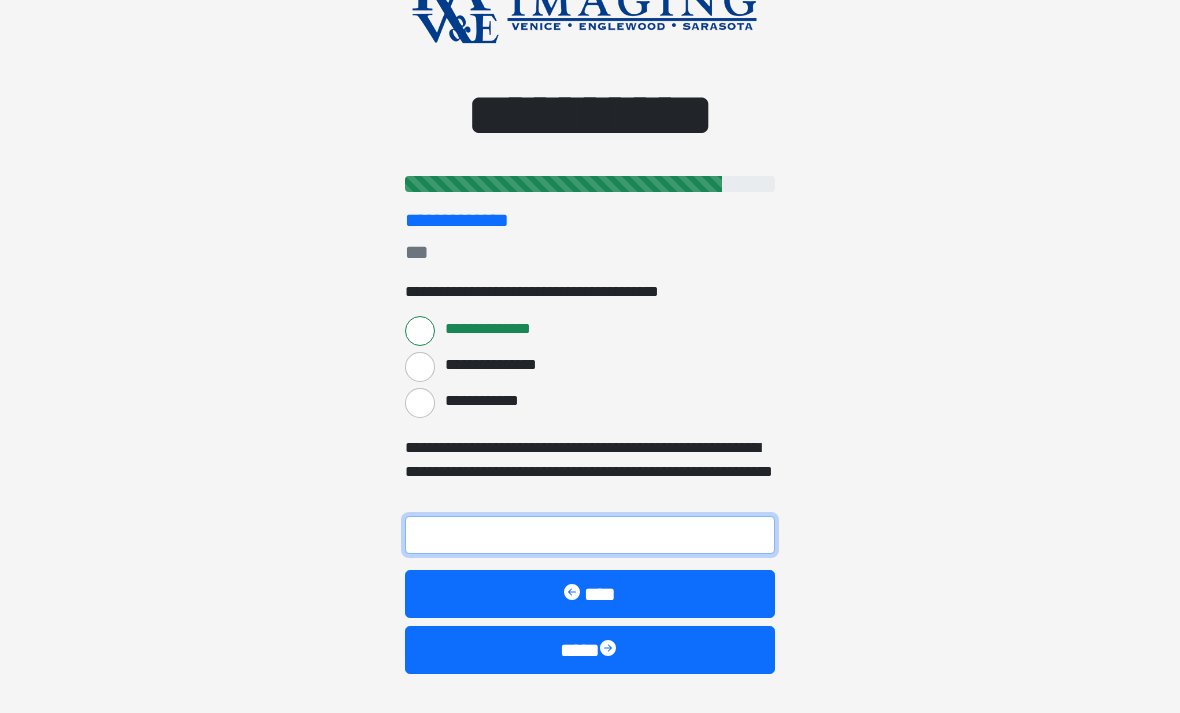 click on "**********" at bounding box center (590, 535) 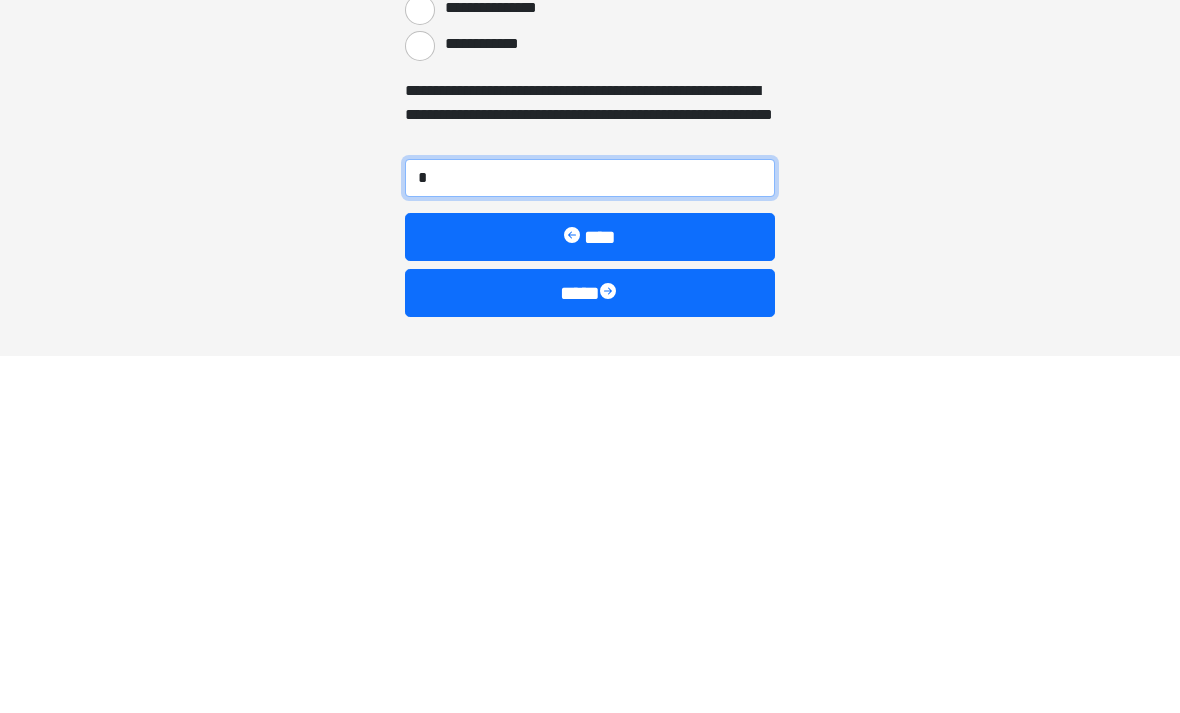 type on "**" 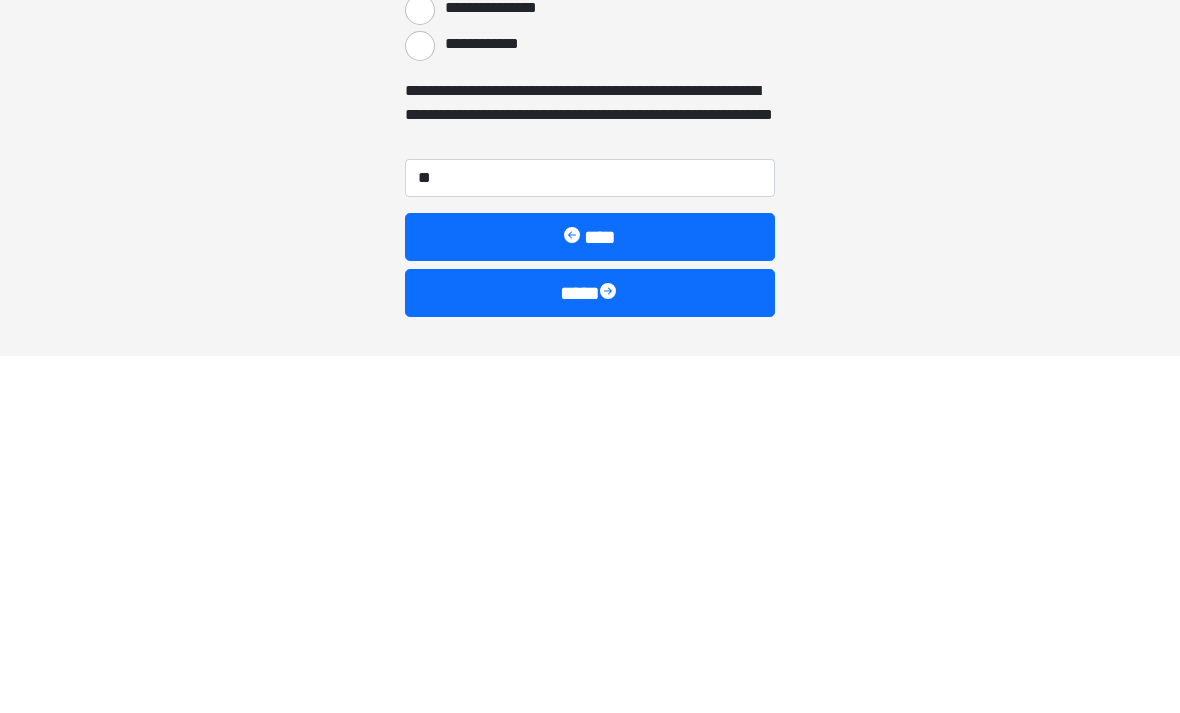 click on "****" at bounding box center (590, 650) 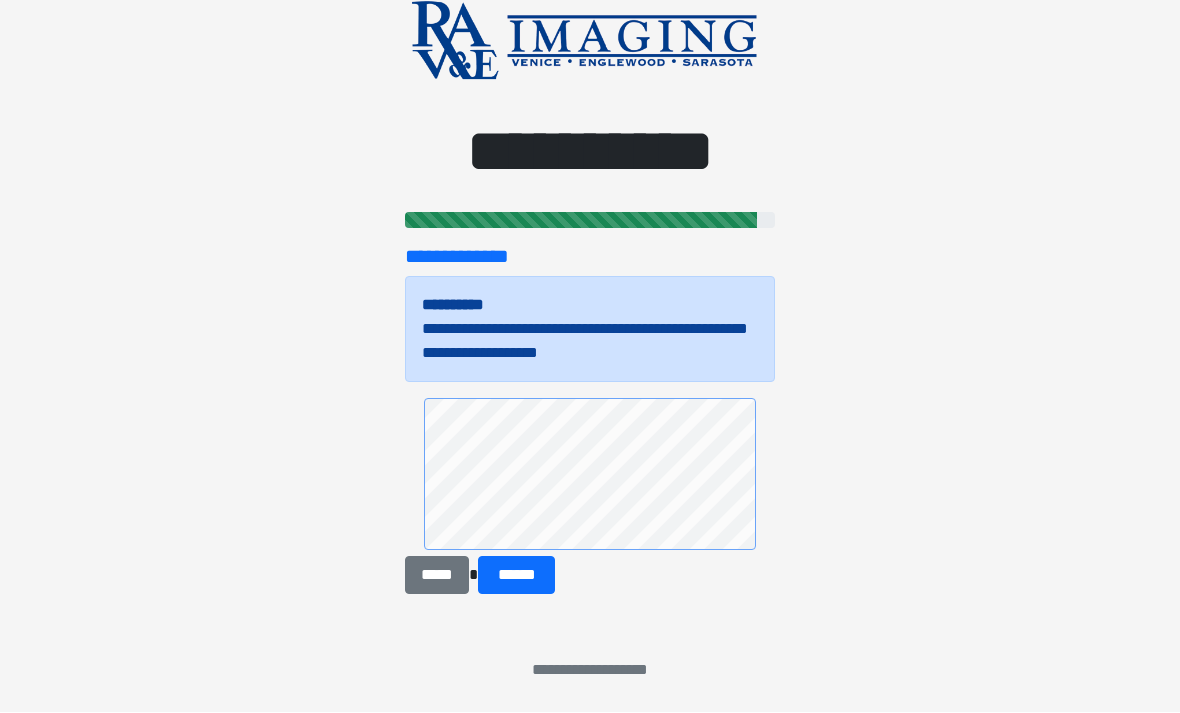 scroll, scrollTop: 55, scrollLeft: 0, axis: vertical 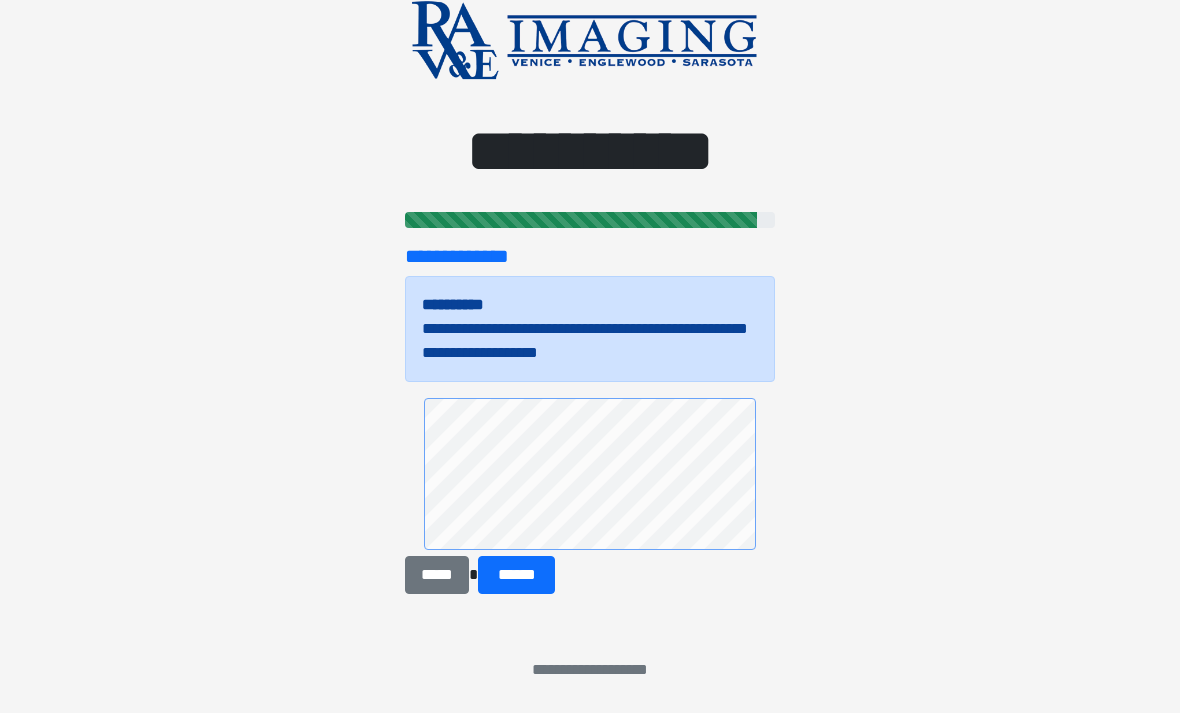 click on "*****" at bounding box center (437, 575) 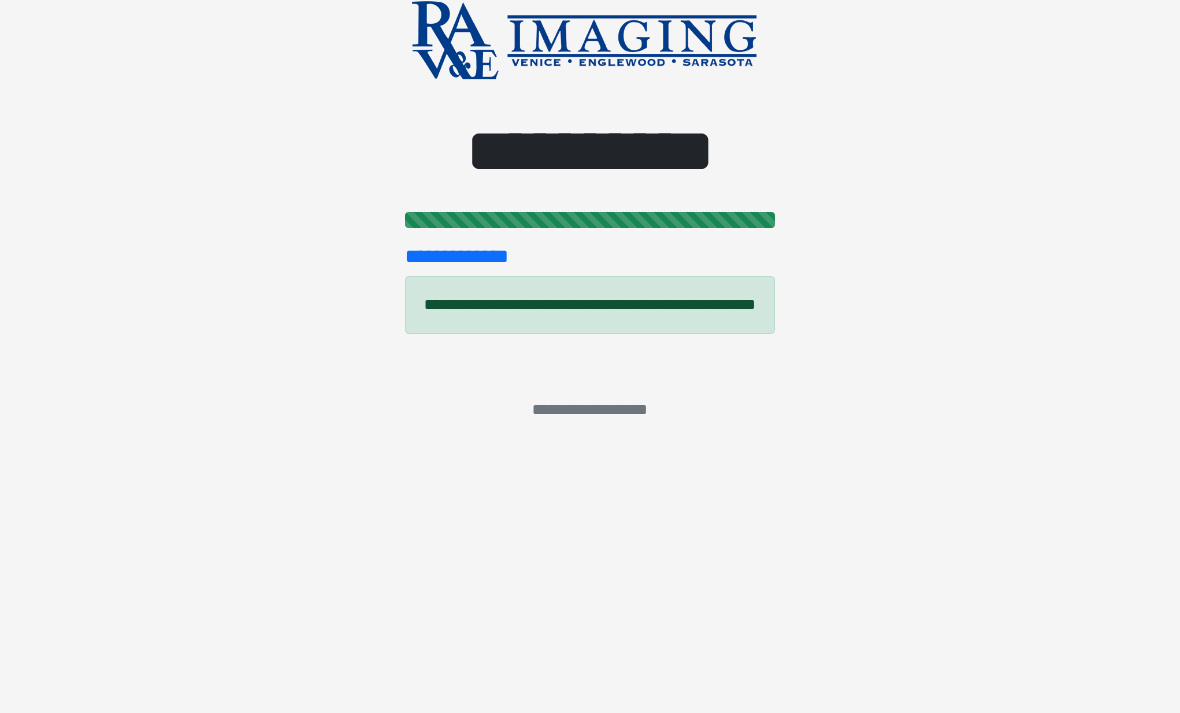 scroll, scrollTop: 0, scrollLeft: 0, axis: both 